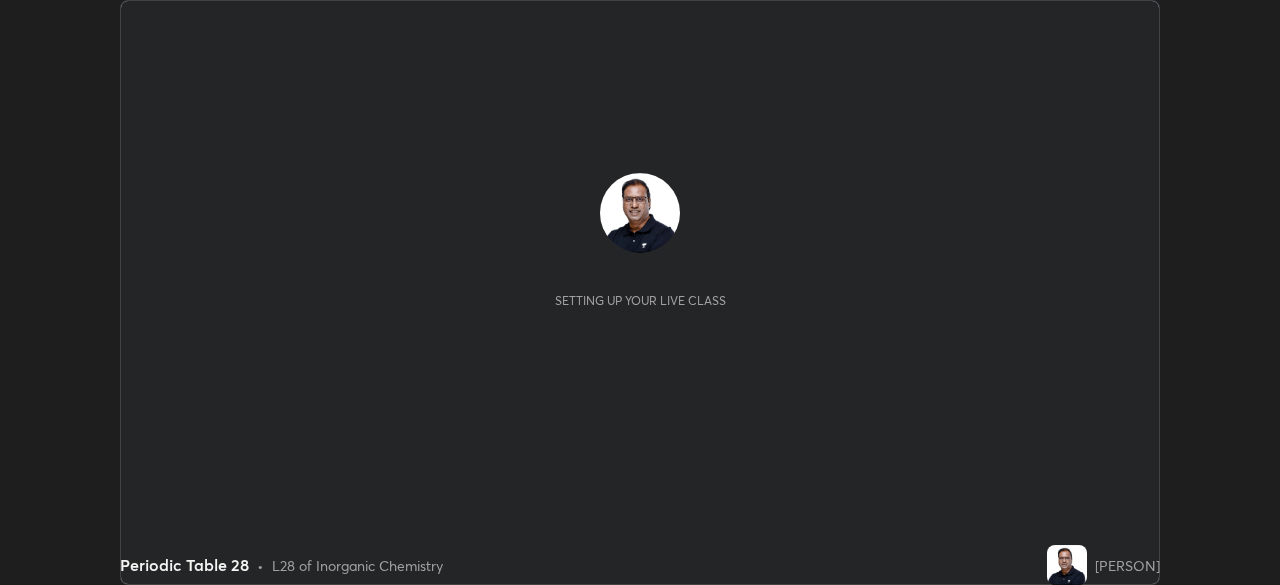 scroll, scrollTop: 0, scrollLeft: 0, axis: both 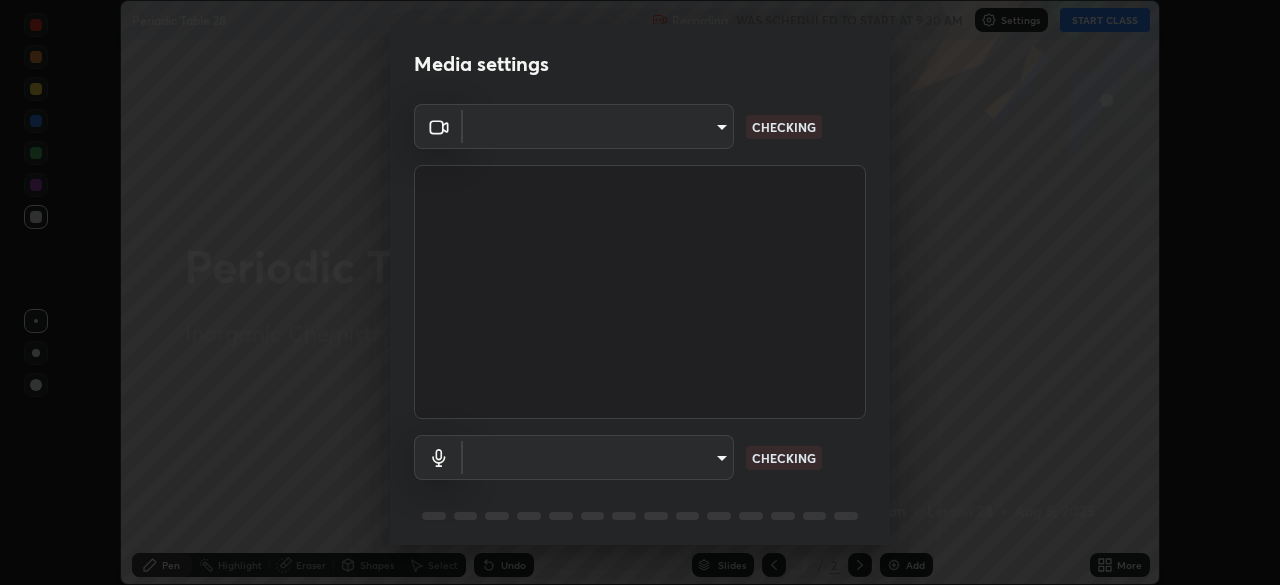 type on "c35a285883de36ed13854a1fbed0525b0d3f8b863e97d5e3b573df760e09333d" 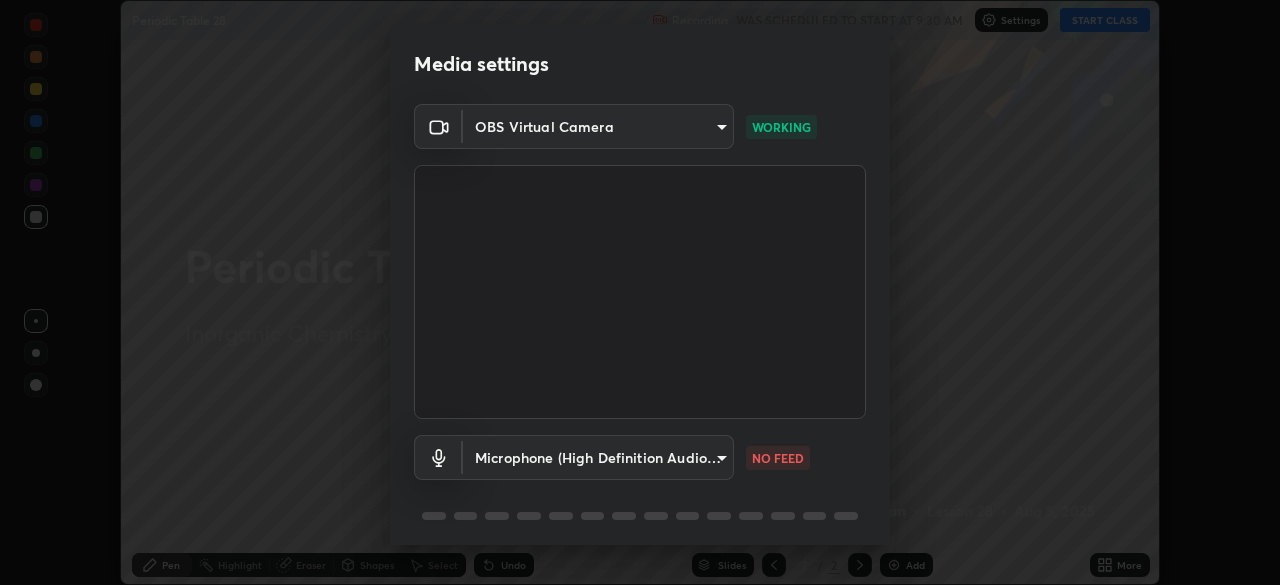 scroll, scrollTop: 71, scrollLeft: 0, axis: vertical 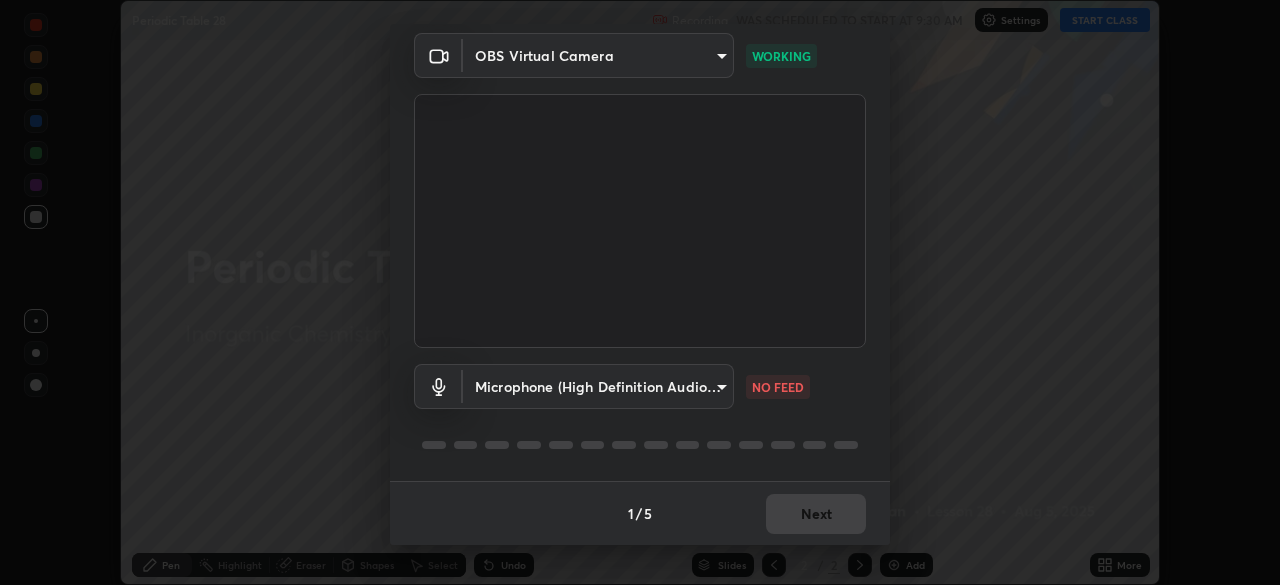 click on "Erase all Periodic Table 28 Recording WAS SCHEDULED TO START AT  9:30 AM Settings START CLASS Setting up your live class Periodic Table 28 • L28 of Inorganic Chemistry [PERSON] Pen Highlight Eraser Shapes Select Undo Slides 2 / 2 Add More No doubts shared Encourage your learners to ask a doubt for better clarity Report an issue Reason for reporting Buffering Chat not working Audio - Video sync issue Educator video quality low ​ Attach an image Report Media settings OBS Virtual Camera [HASH] WORKING Microphone (High Definition Audio Device) [HASH] NO FEED 1 / 5 Next" at bounding box center [640, 292] 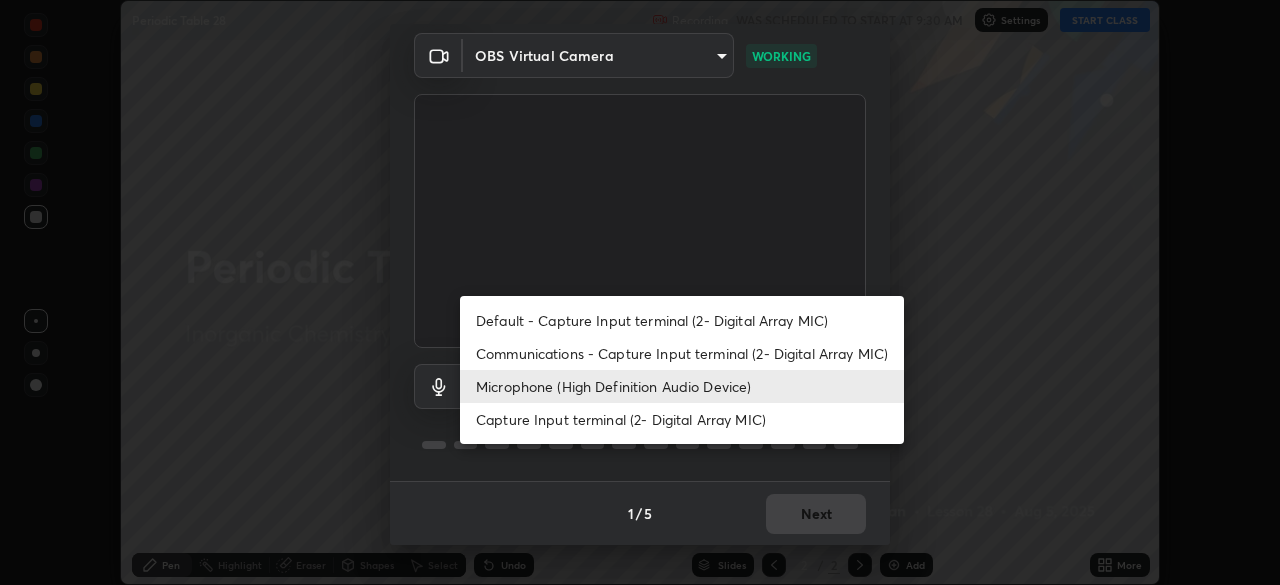 click on "Capture Input terminal (2- Digital Array MIC)" at bounding box center (682, 419) 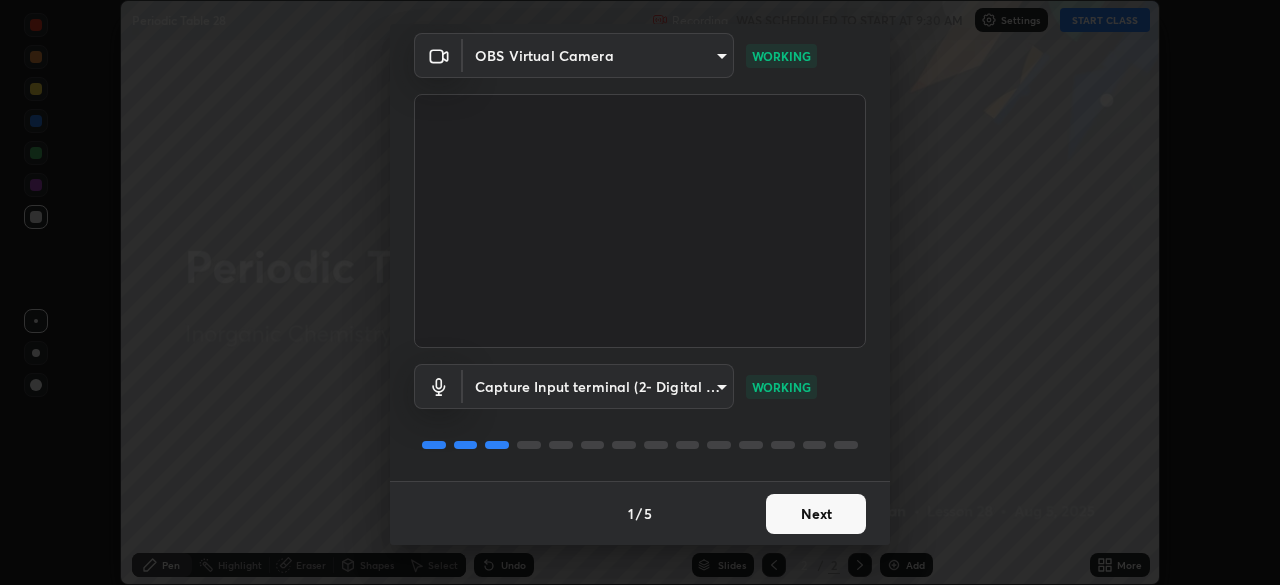 click on "Erase all Periodic Table 28 Recording WAS SCHEDULED TO START AT  9:30 AM Settings START CLASS Setting up your live class Periodic Table 28 • L28 of Inorganic Chemistry [PERSON] Pen Highlight Eraser Shapes Select Undo Slides 2 / 2 Add More No doubts shared Encourage your learners to ask a doubt for better clarity Report an issue Reason for reporting Buffering Chat not working Audio - Video sync issue Educator video quality low ​ Attach an image Report Media settings OBS Virtual Camera [HASH] WORKING Capture Input terminal (2- Digital Array MIC) [HASH] WORKING 1 / 5 Next" at bounding box center (640, 292) 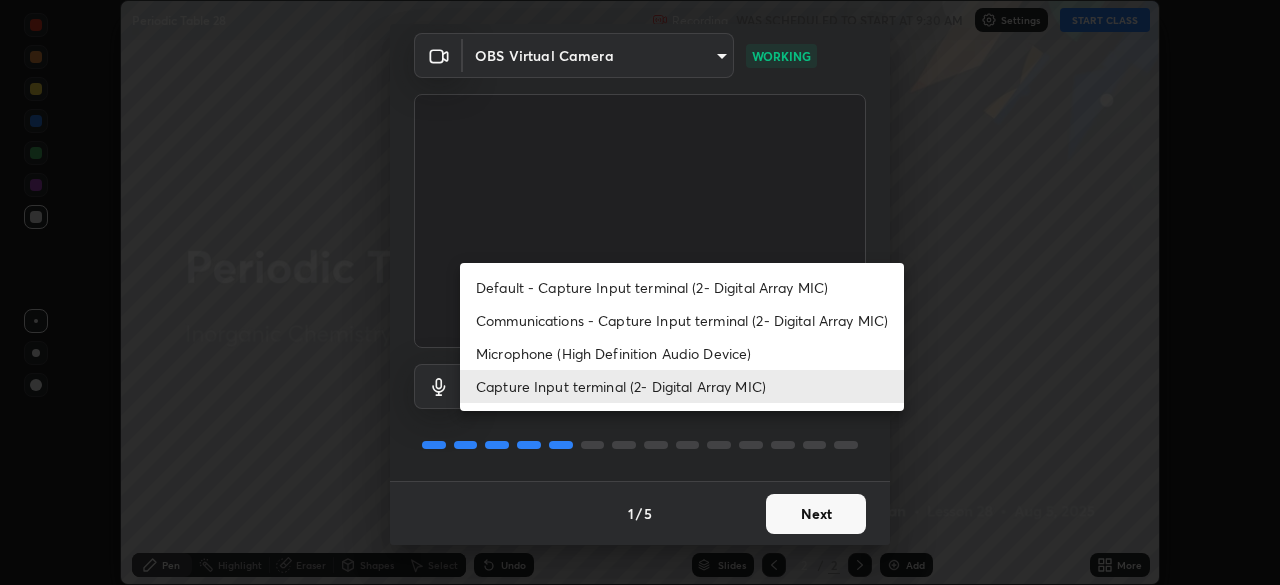 click on "Microphone (High Definition Audio Device)" at bounding box center [682, 353] 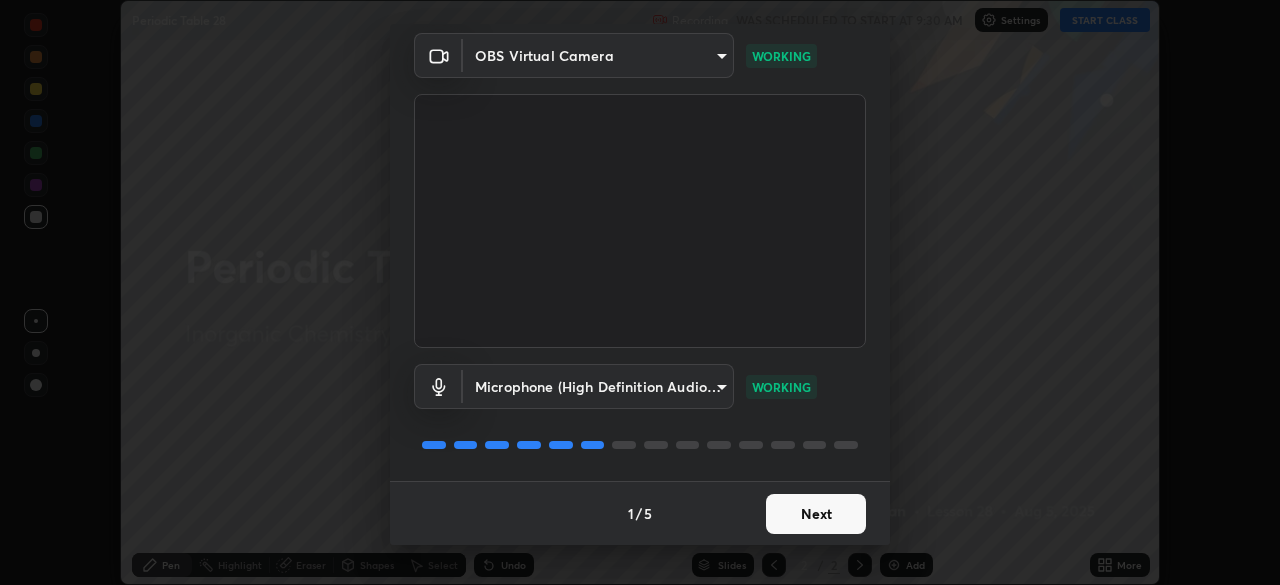 click on "Next" at bounding box center [816, 514] 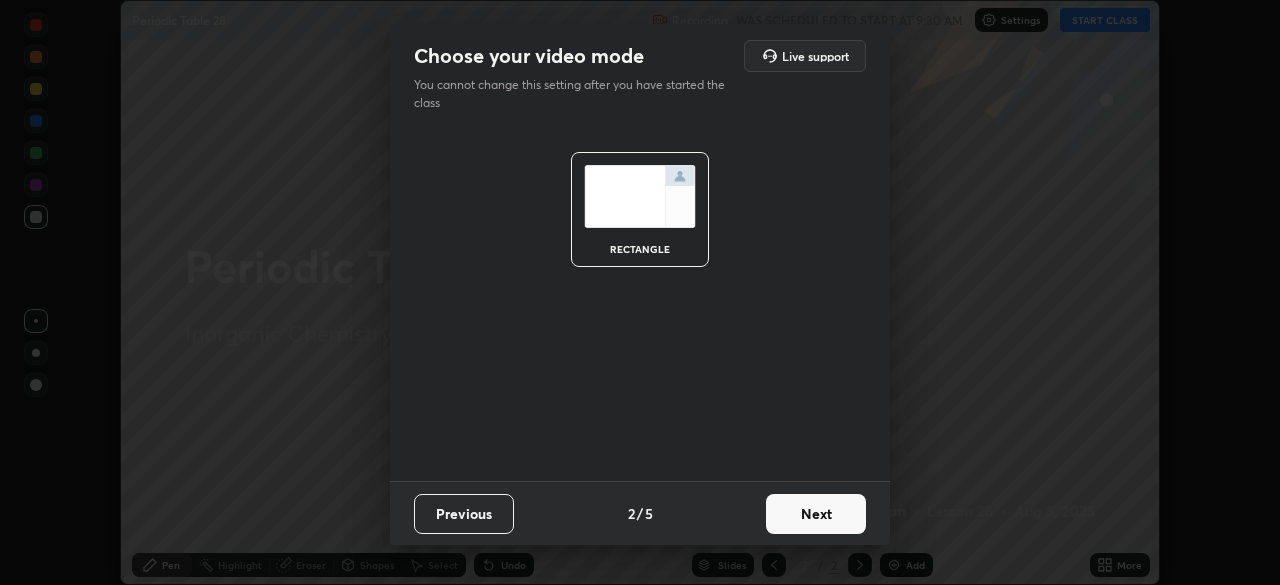 scroll, scrollTop: 0, scrollLeft: 0, axis: both 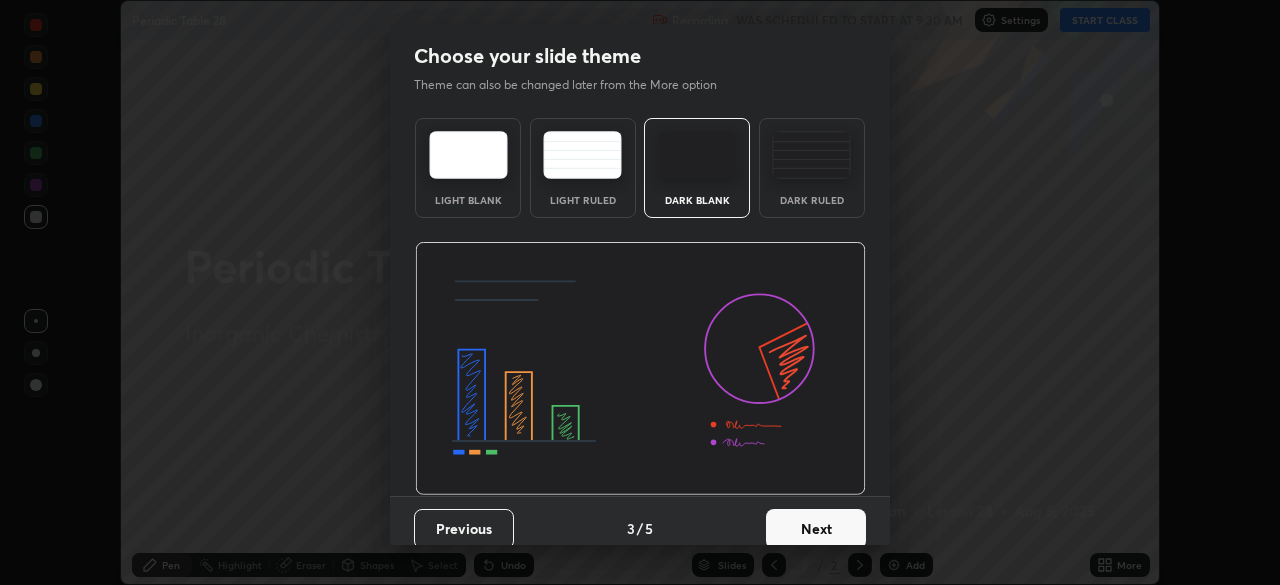 click on "Next" at bounding box center (816, 529) 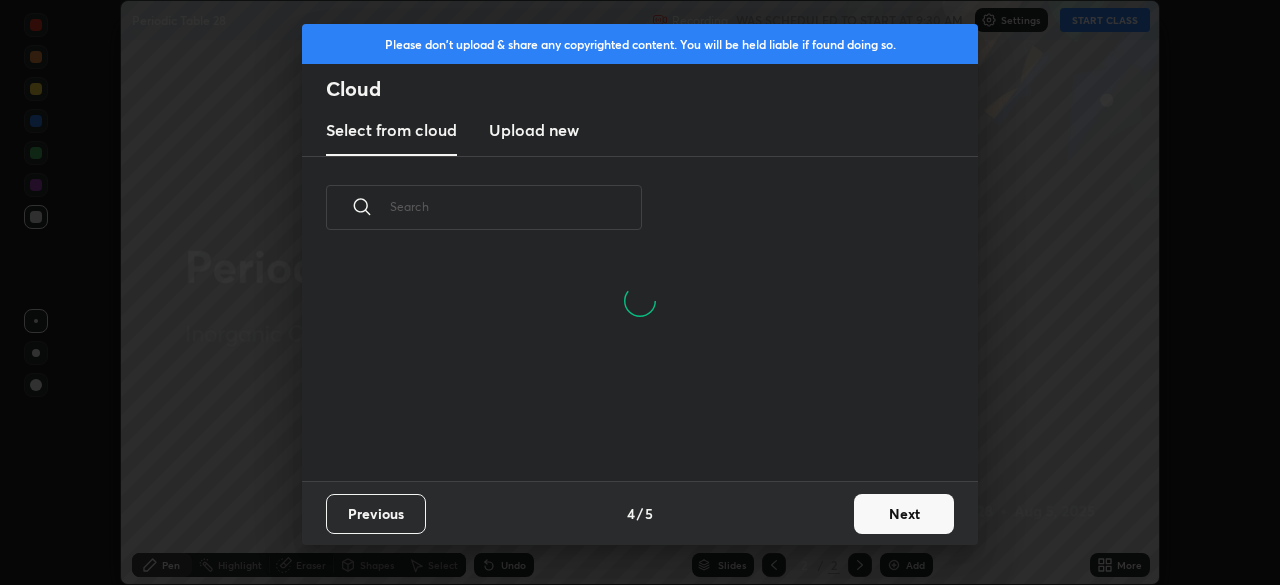 click on "Next" at bounding box center (904, 514) 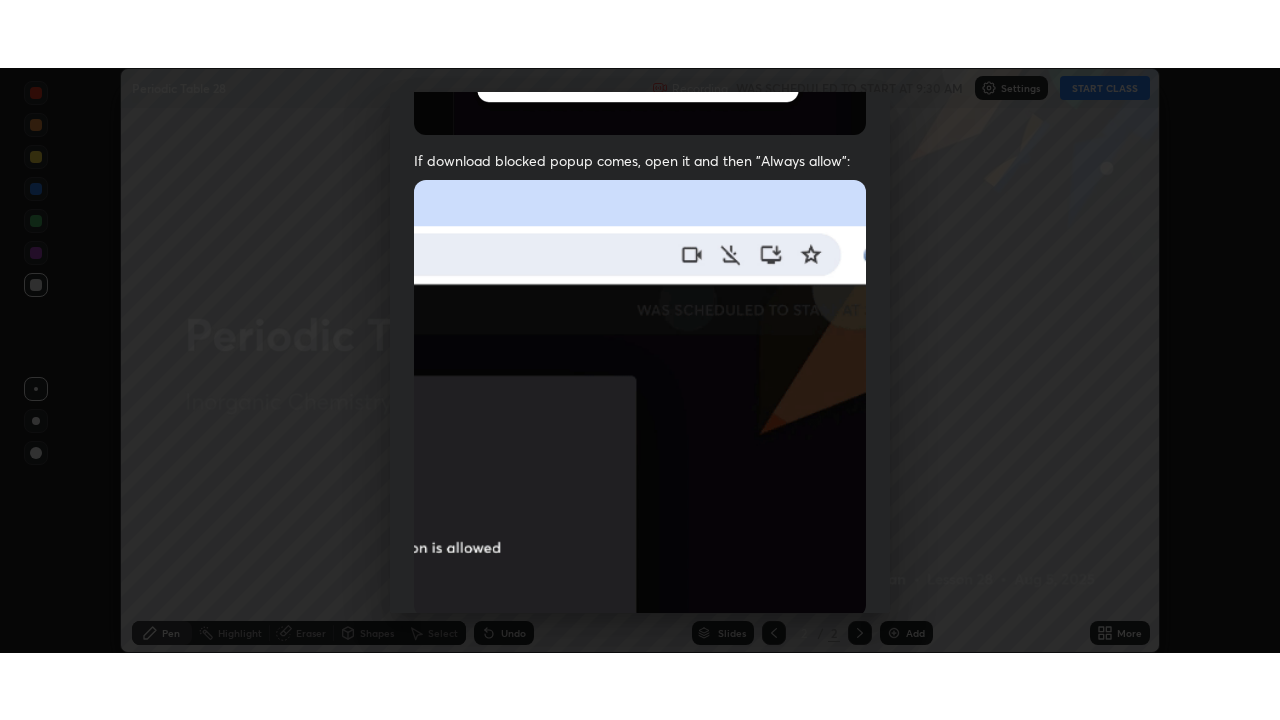 scroll, scrollTop: 479, scrollLeft: 0, axis: vertical 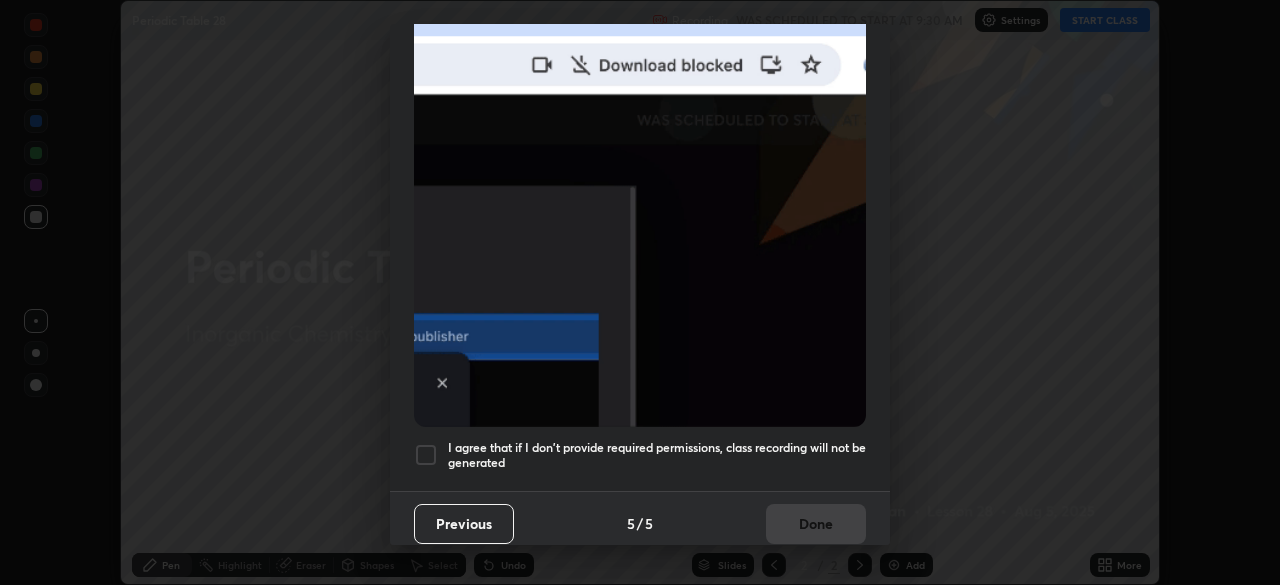 click at bounding box center [426, 455] 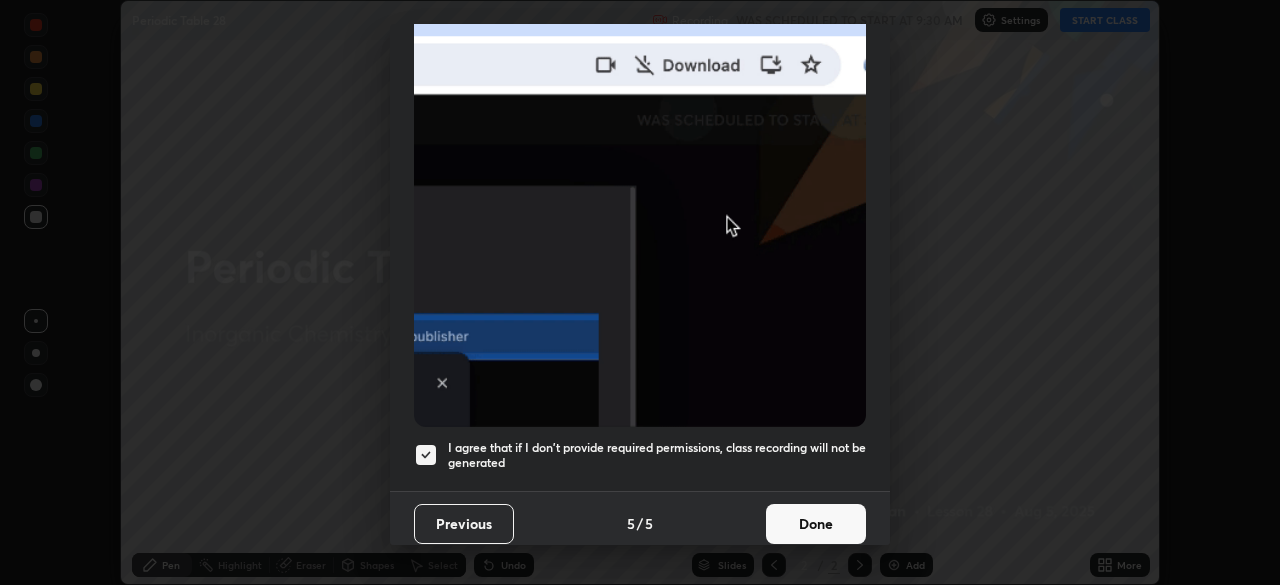 click on "Done" at bounding box center [816, 524] 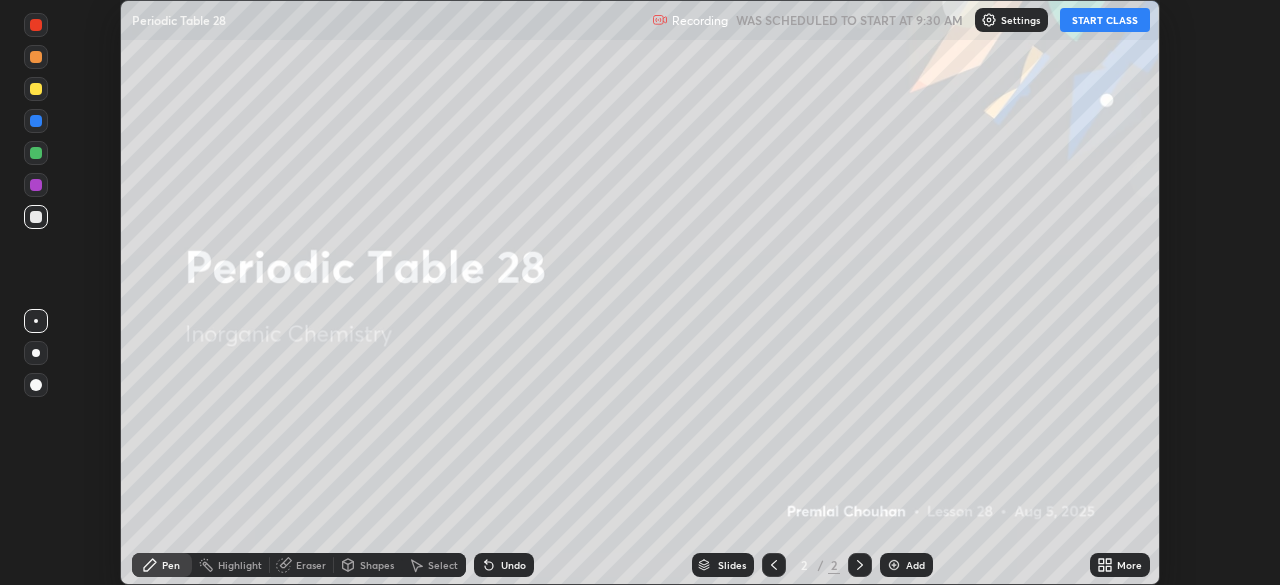 click on "START CLASS" at bounding box center (1105, 20) 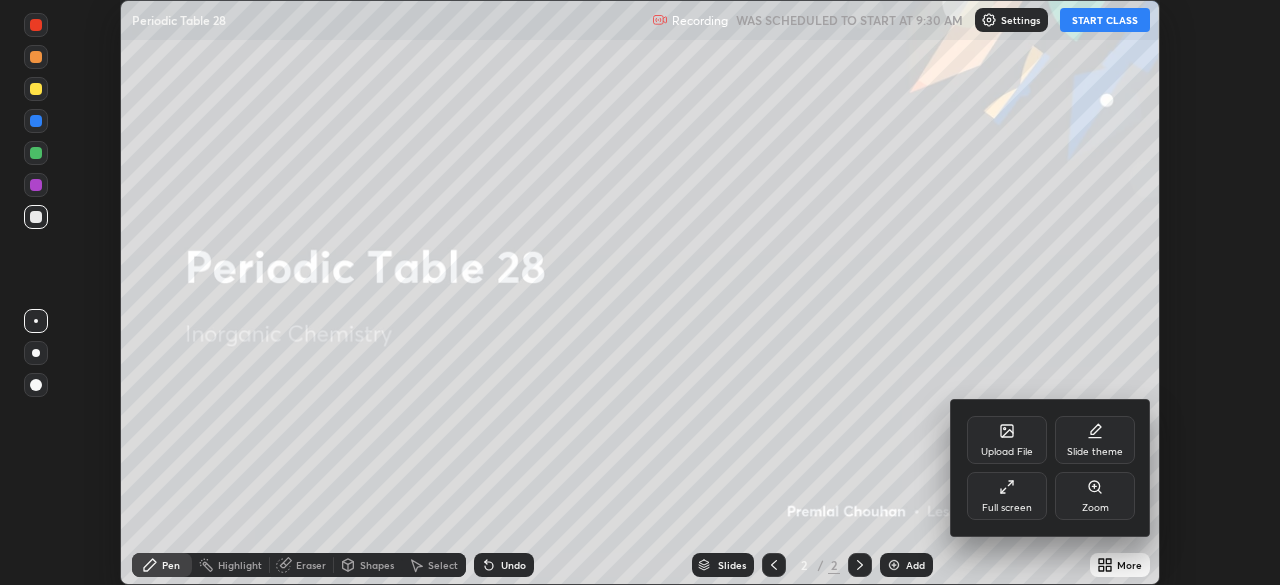 click on "Full screen" at bounding box center (1007, 496) 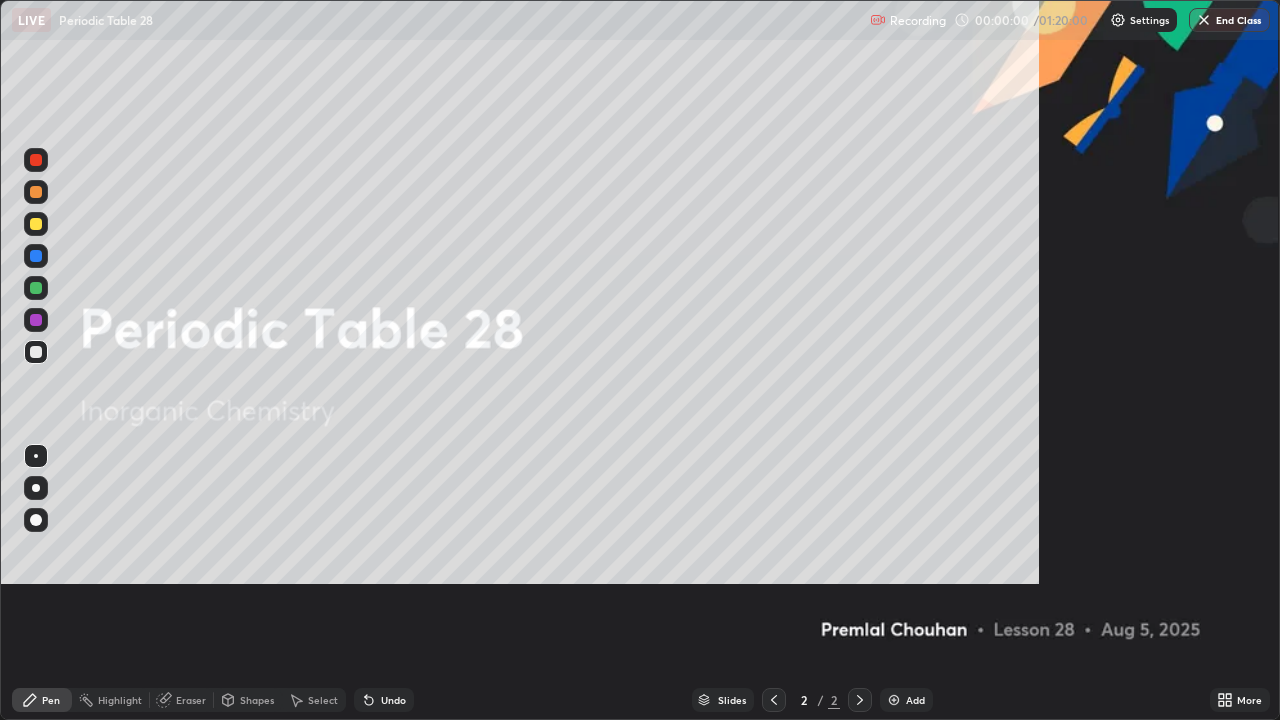 scroll, scrollTop: 99280, scrollLeft: 98720, axis: both 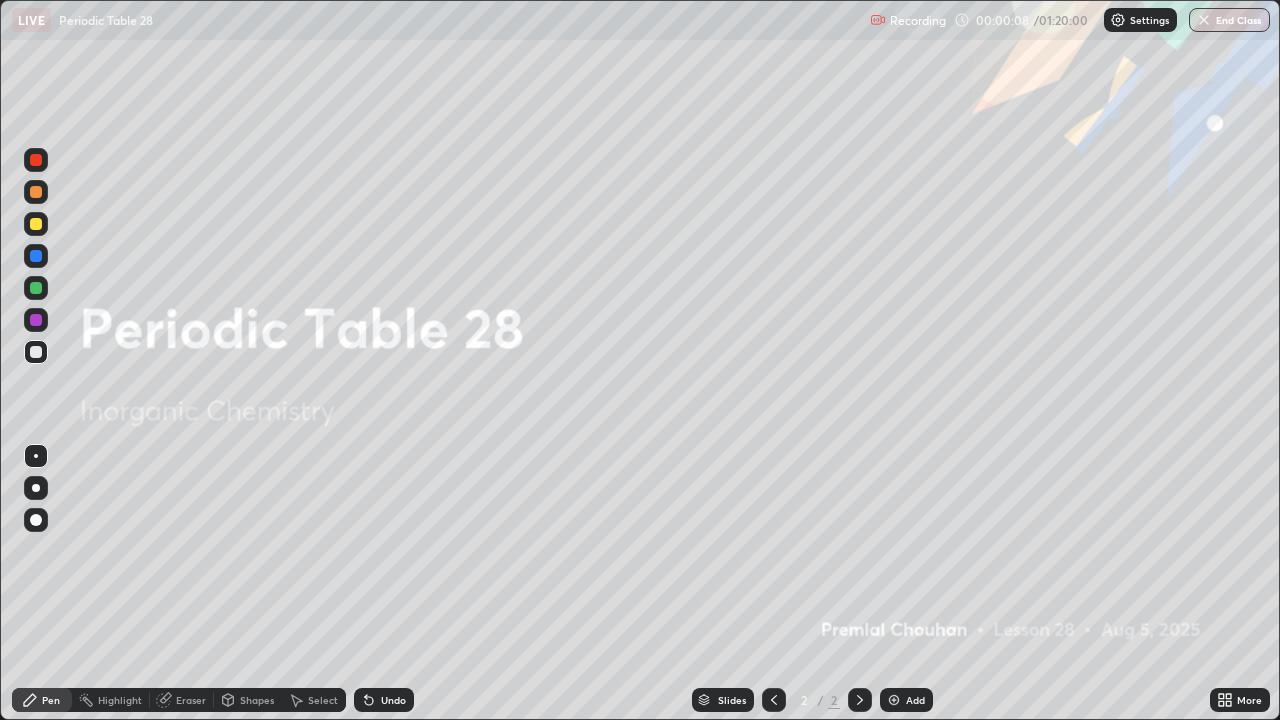 click at bounding box center [894, 700] 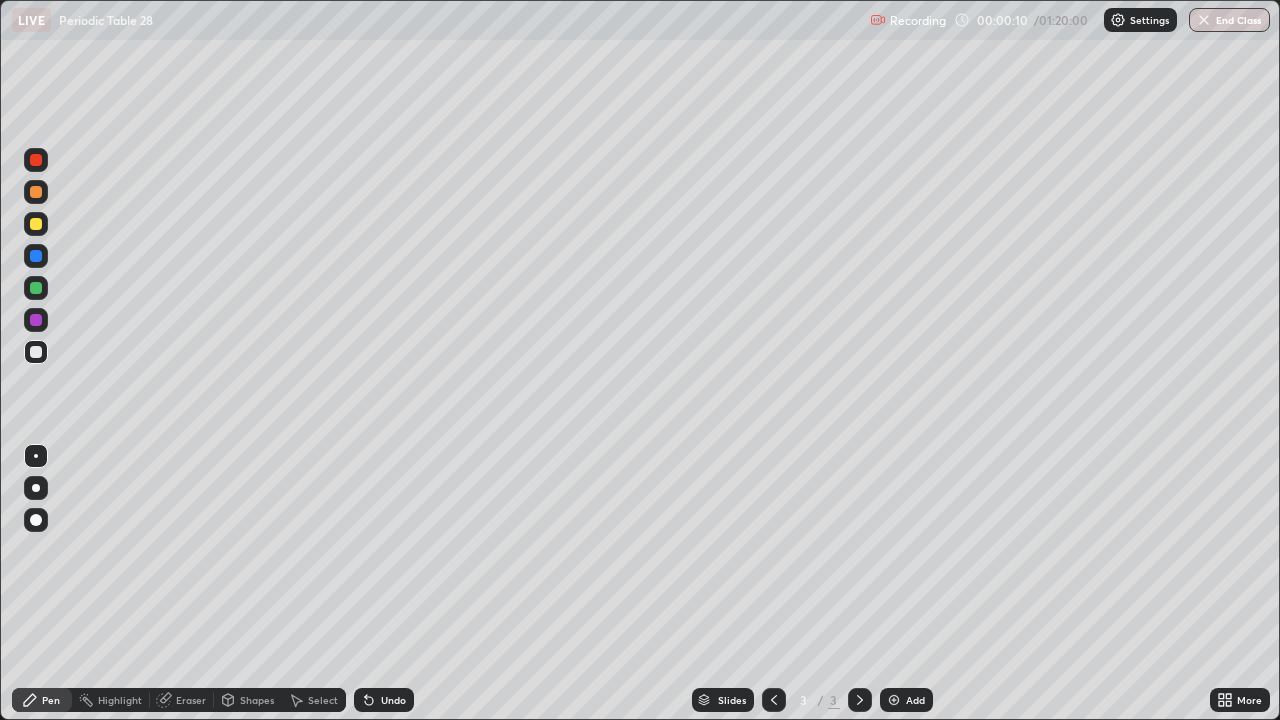 click at bounding box center (774, 700) 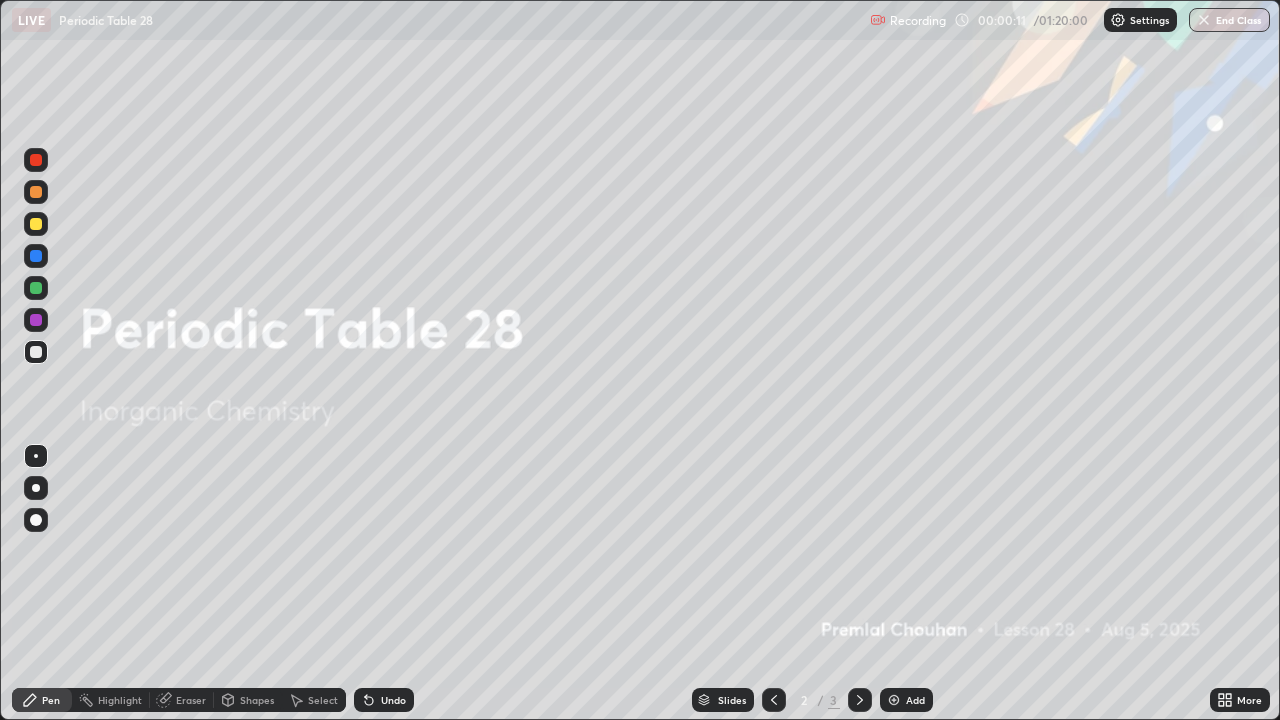 click at bounding box center [894, 700] 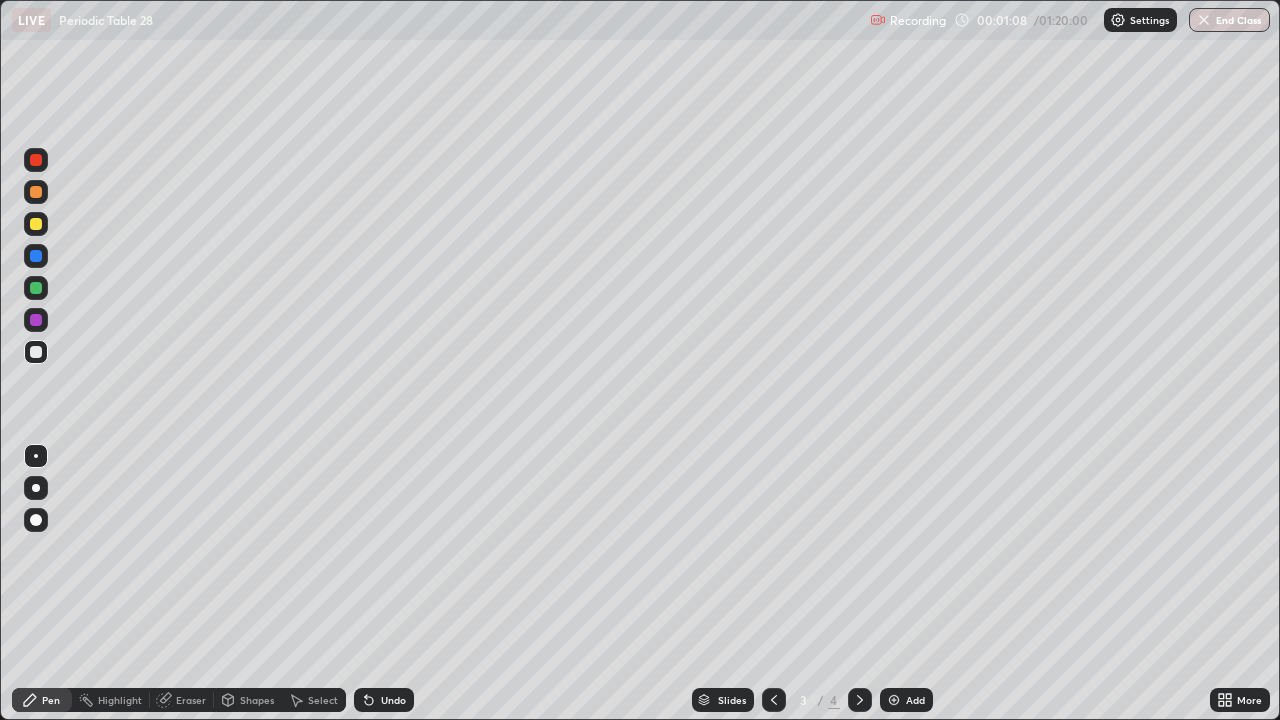 click at bounding box center [36, 192] 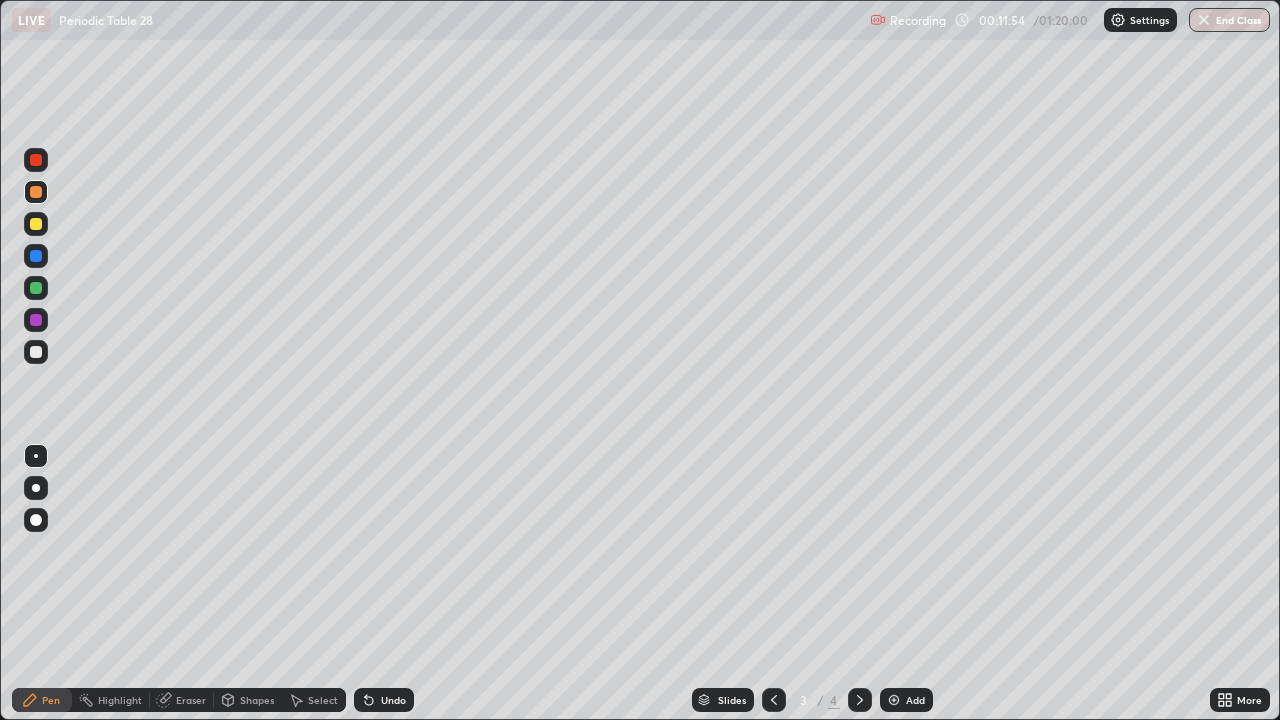 click at bounding box center [36, 288] 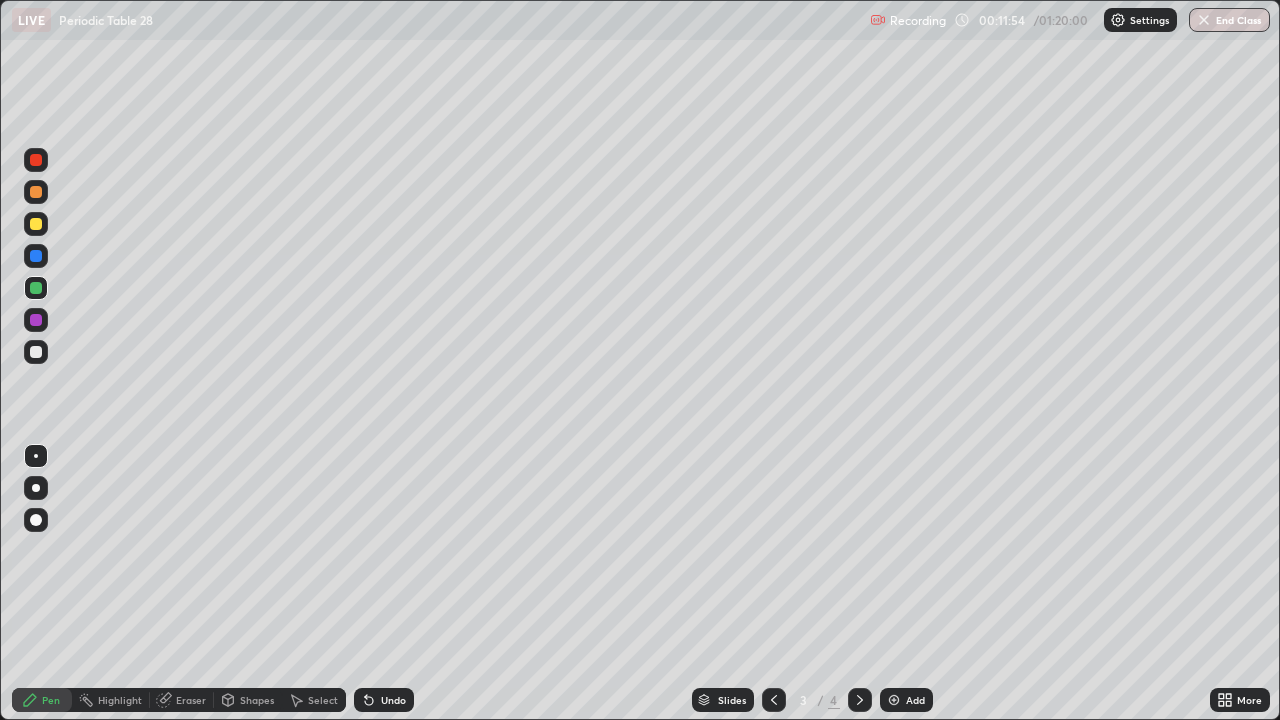 click at bounding box center (36, 288) 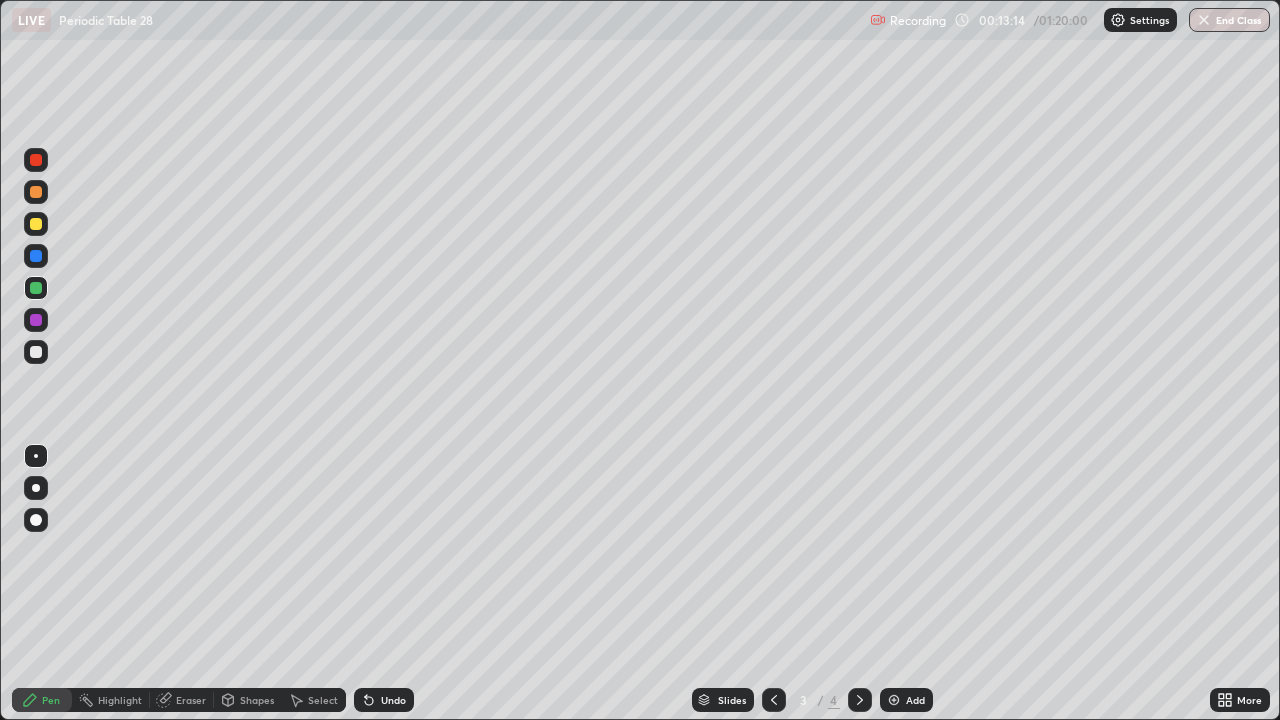 click at bounding box center [36, 224] 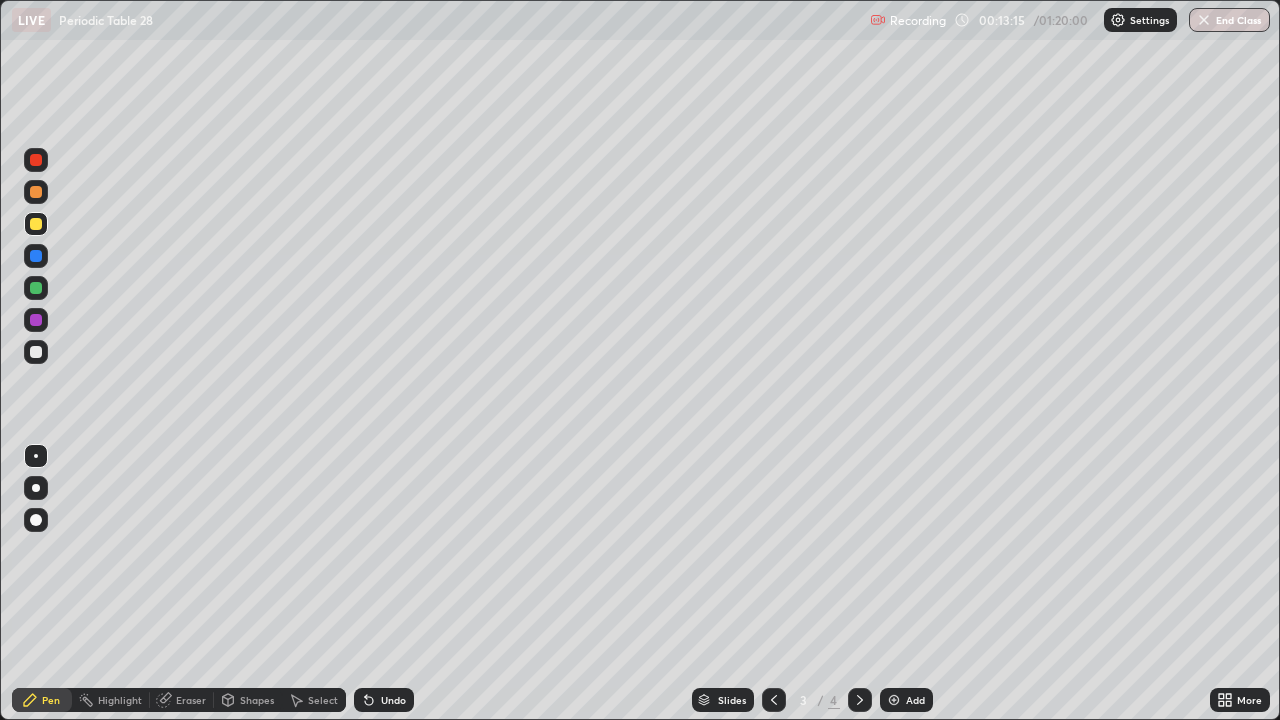 click at bounding box center [36, 224] 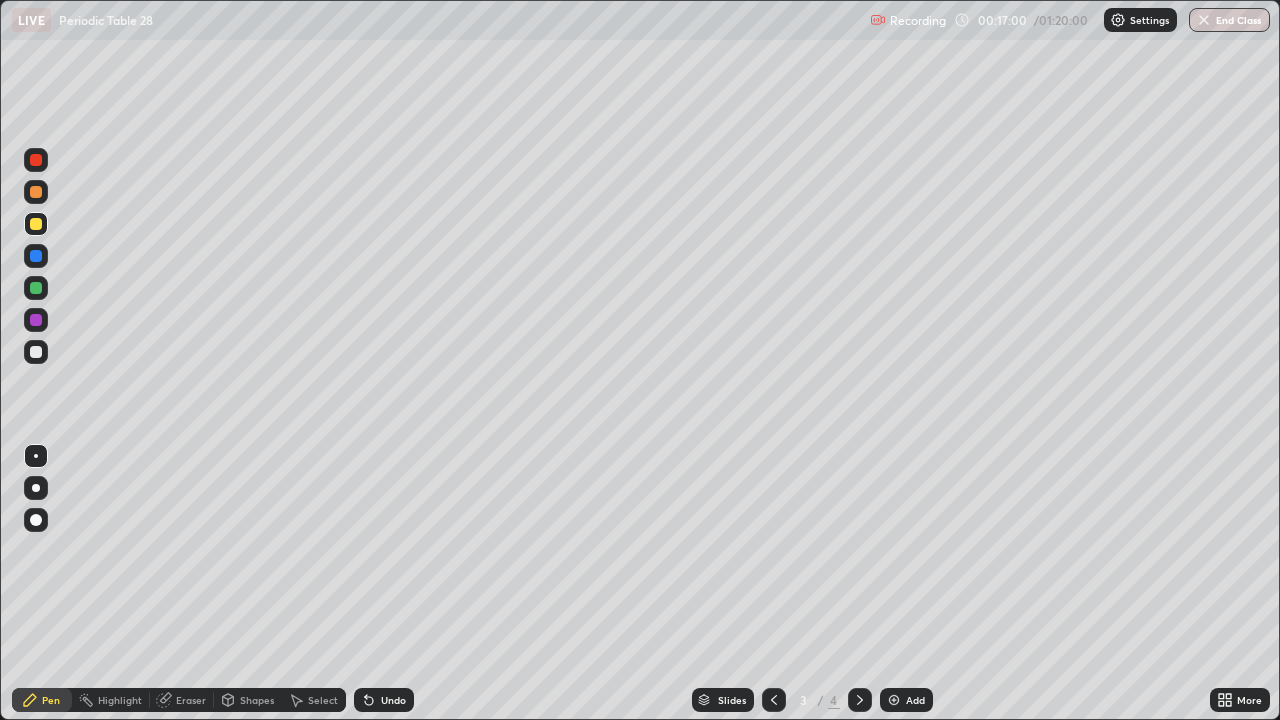 click at bounding box center [36, 192] 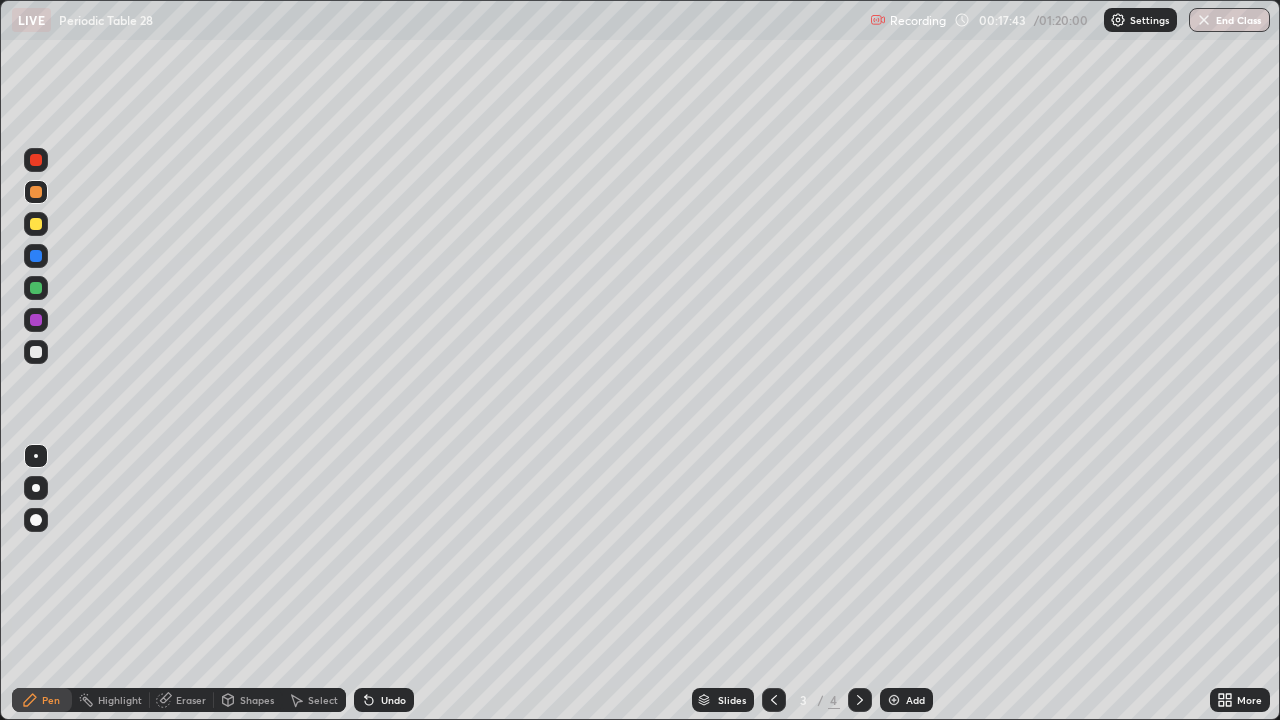 click at bounding box center (36, 288) 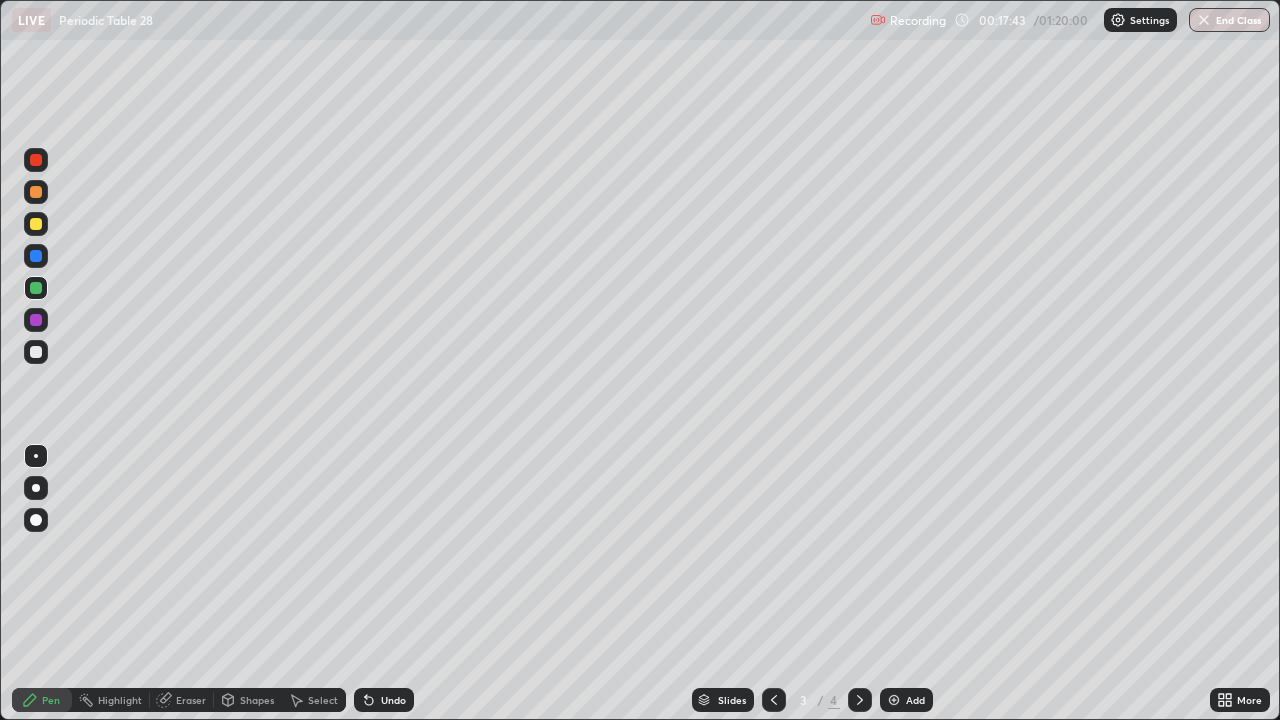 click at bounding box center [36, 288] 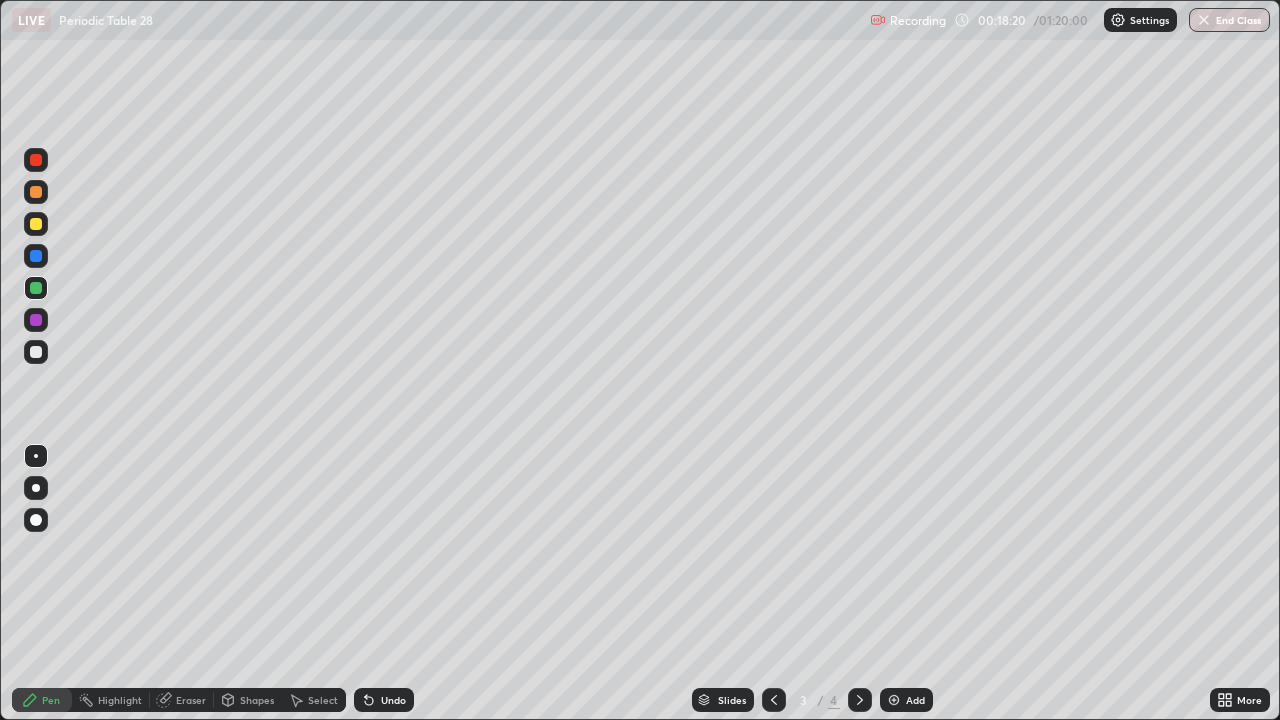 click at bounding box center (36, 288) 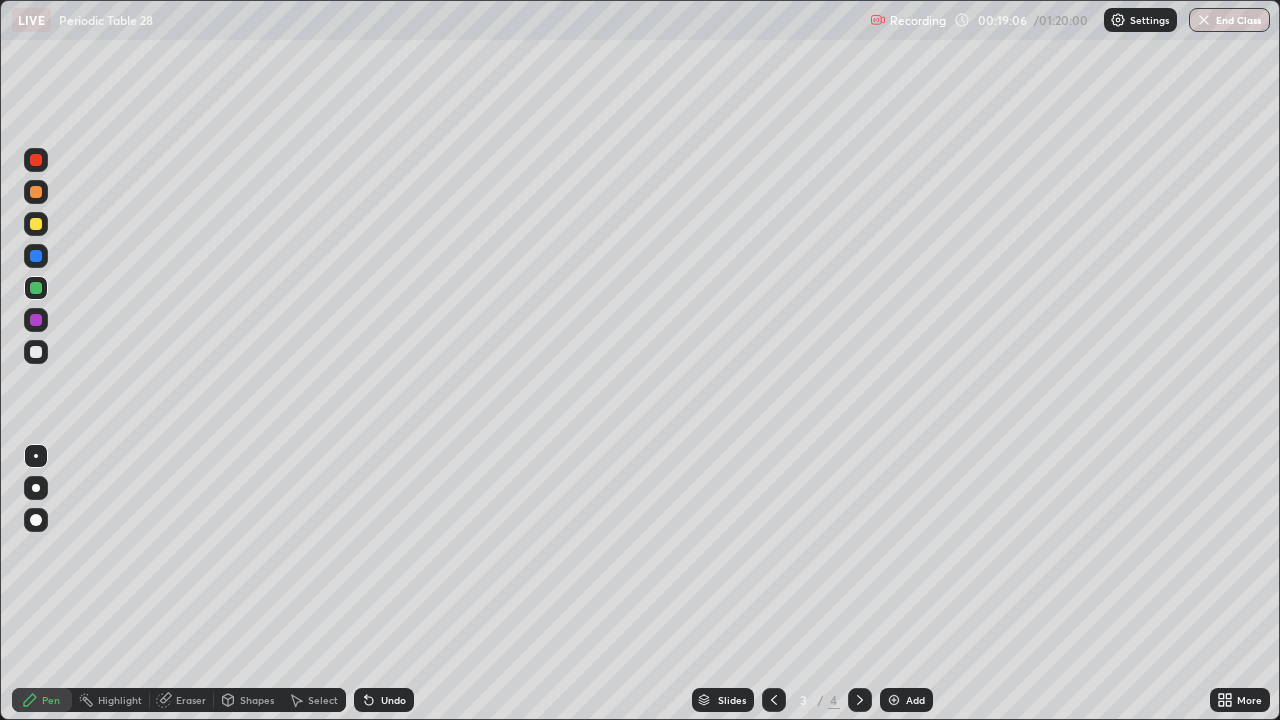 click at bounding box center (36, 224) 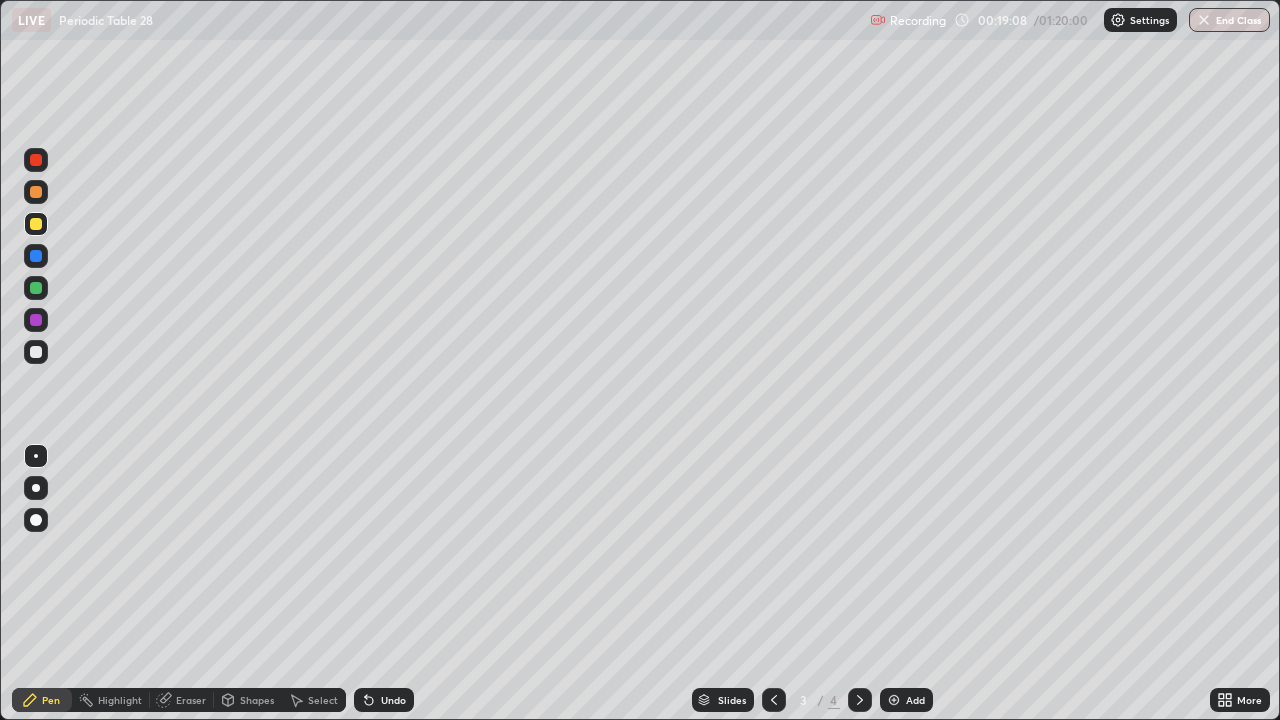 click at bounding box center [36, 352] 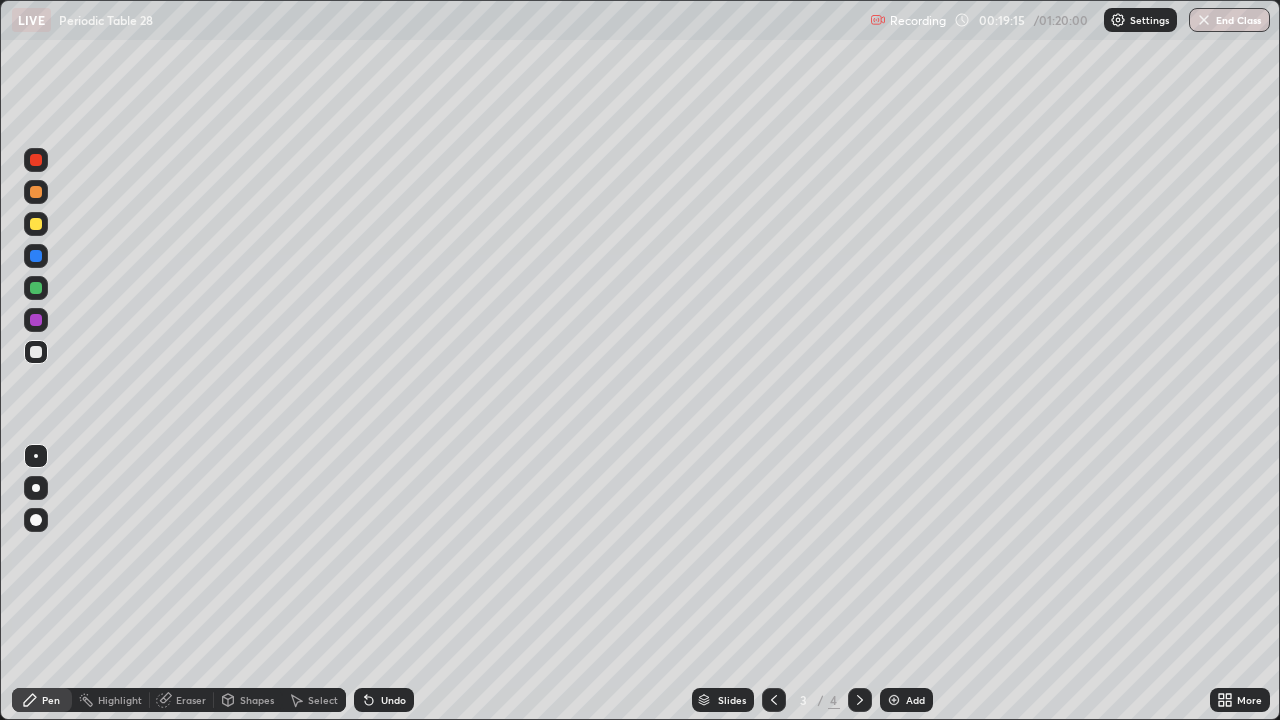 click at bounding box center (36, 192) 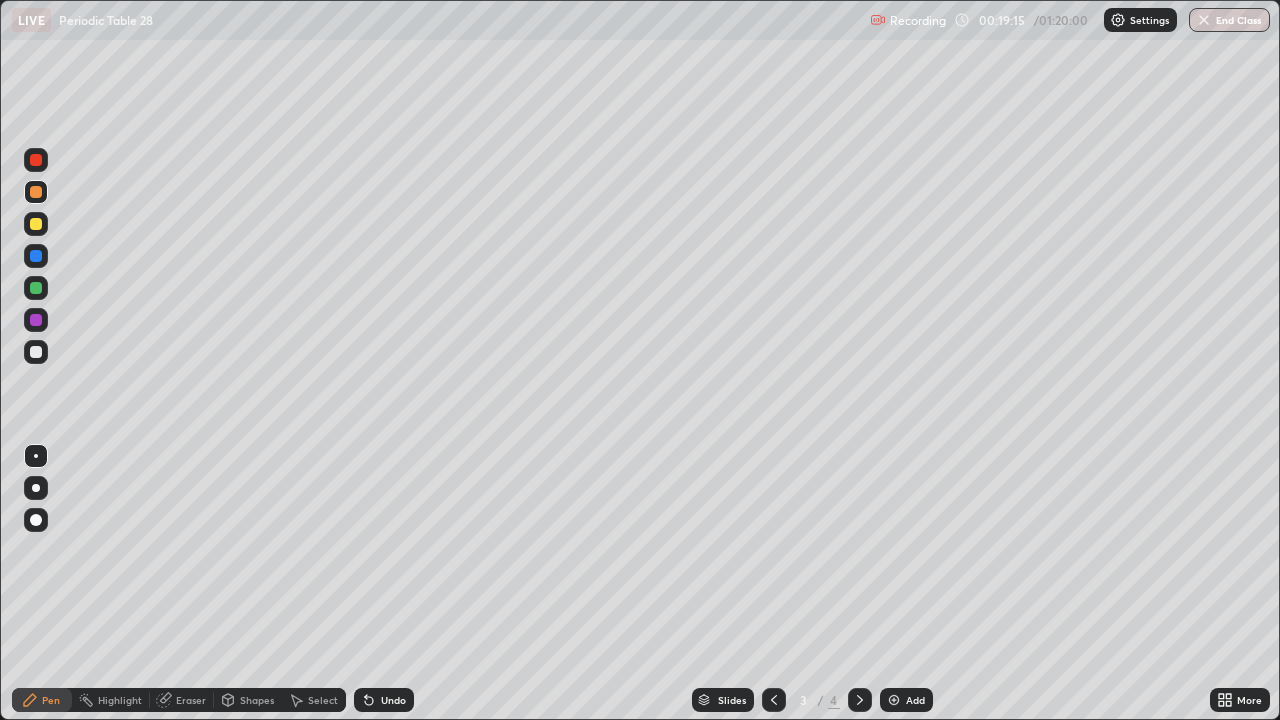 click at bounding box center [36, 192] 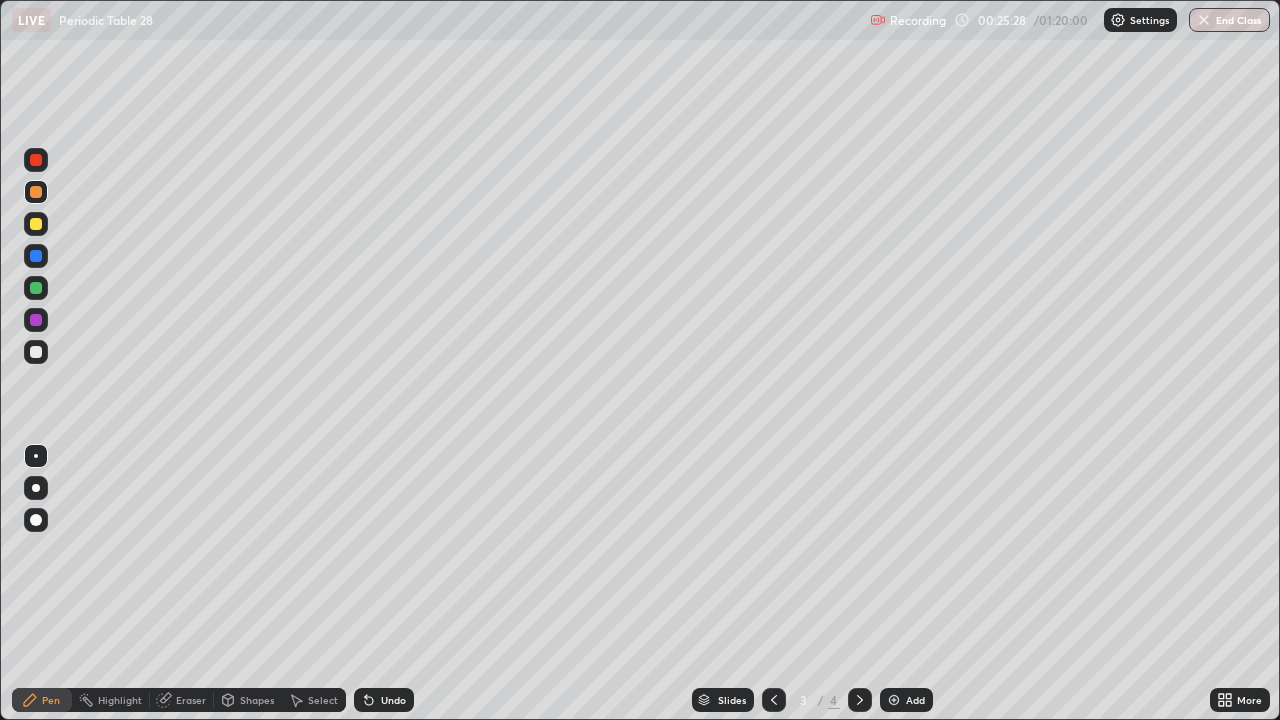 click at bounding box center [36, 224] 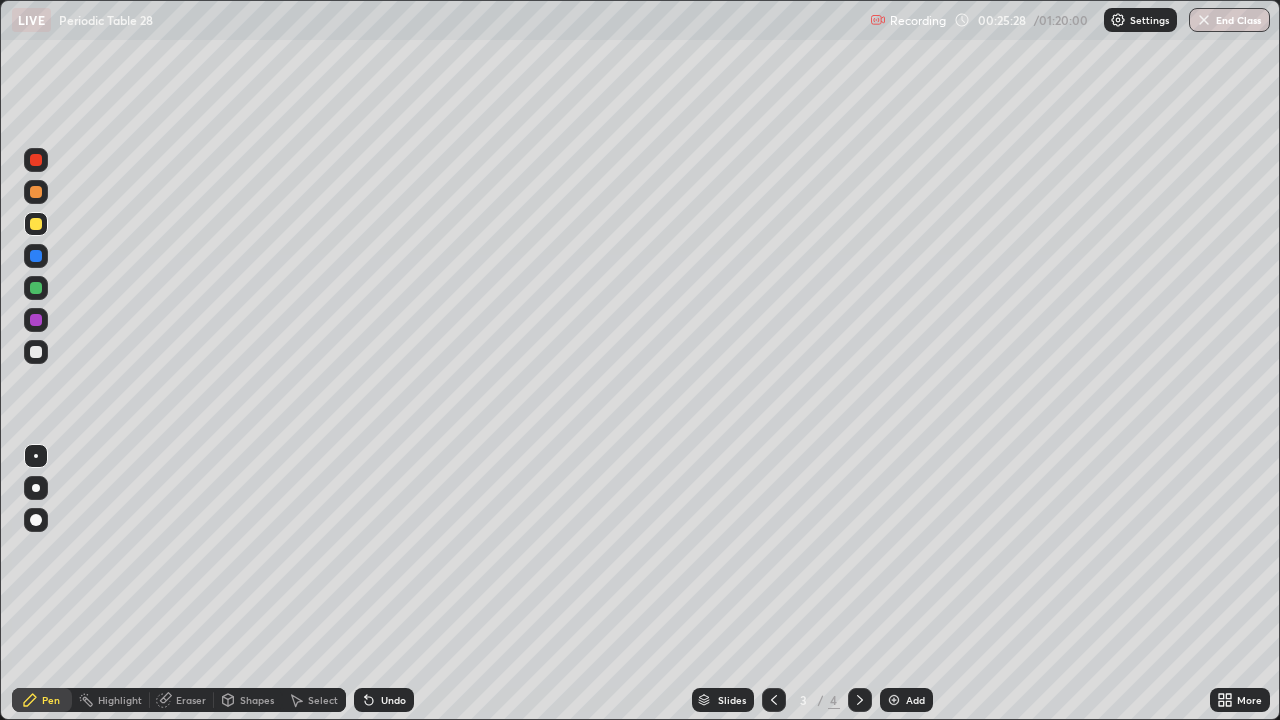 click at bounding box center [36, 224] 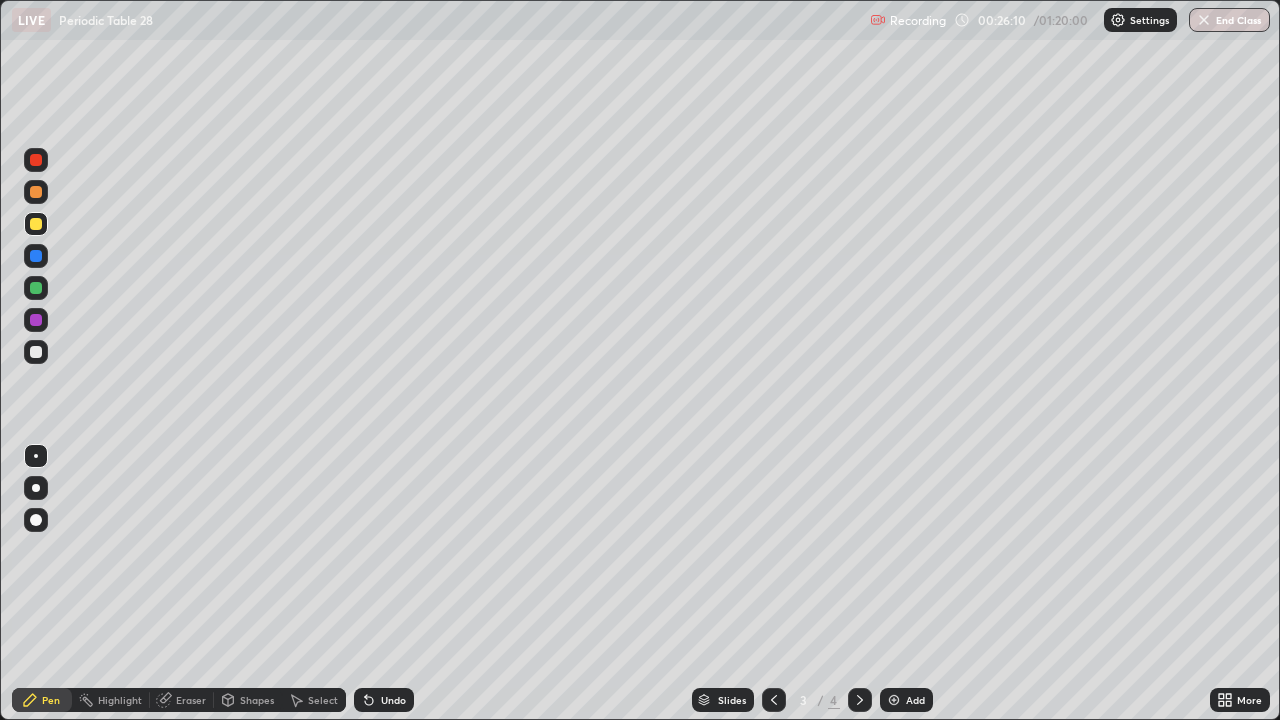 click at bounding box center (36, 192) 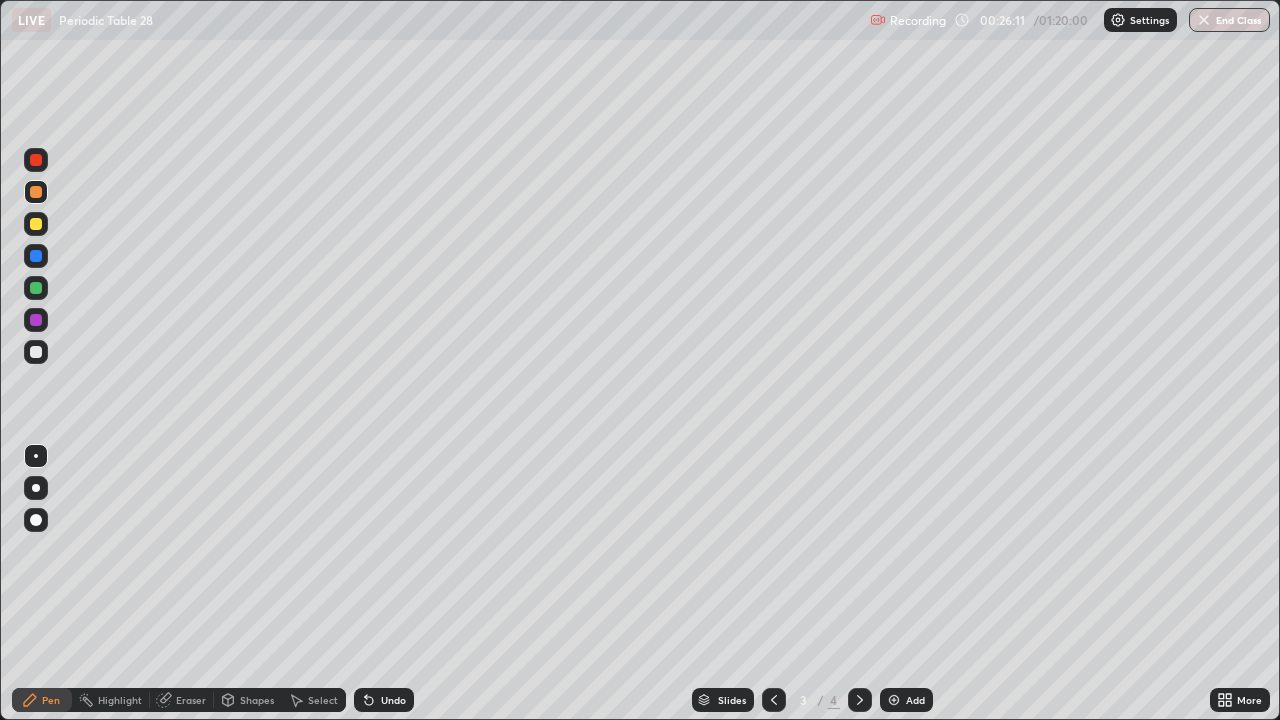 click at bounding box center (36, 352) 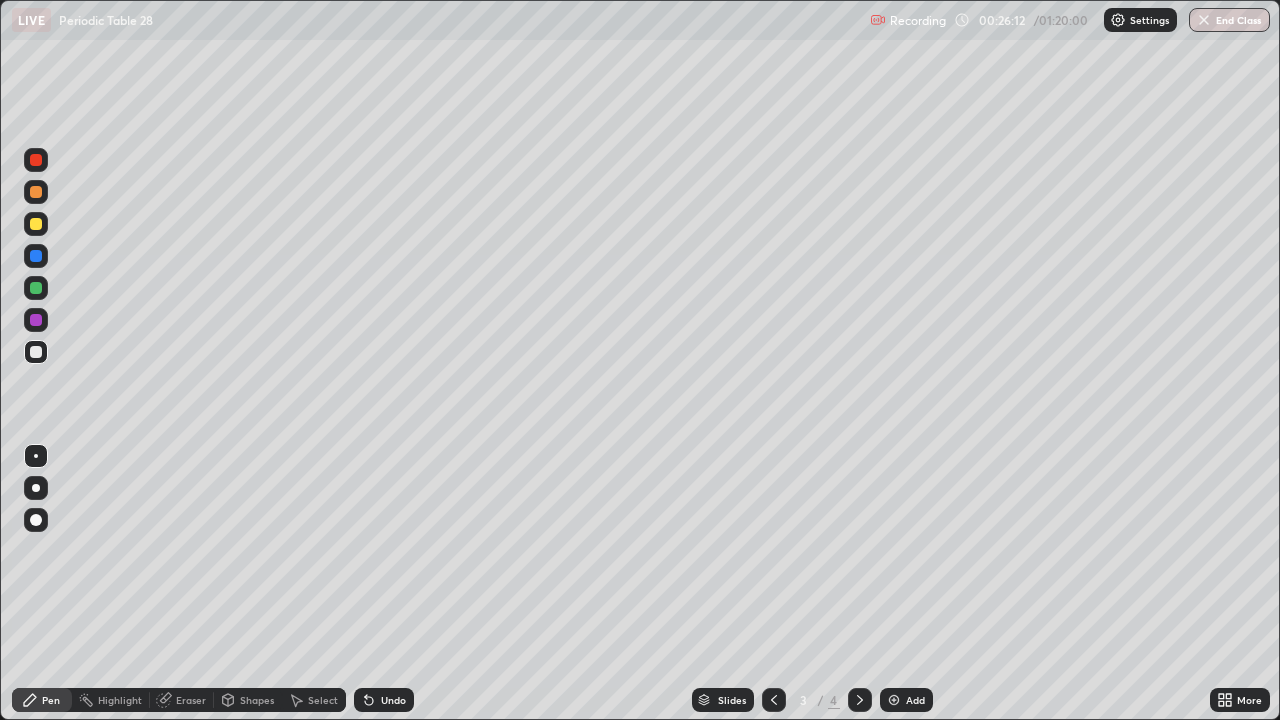 click at bounding box center (36, 352) 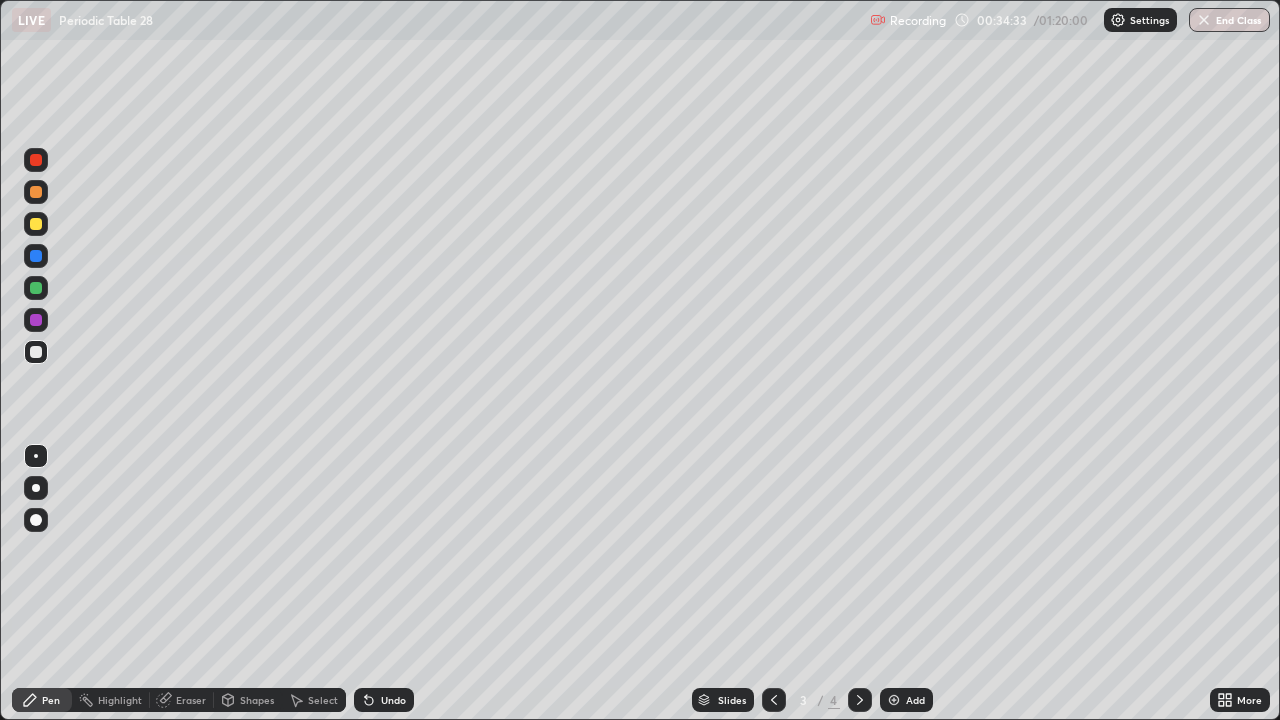 click at bounding box center [894, 700] 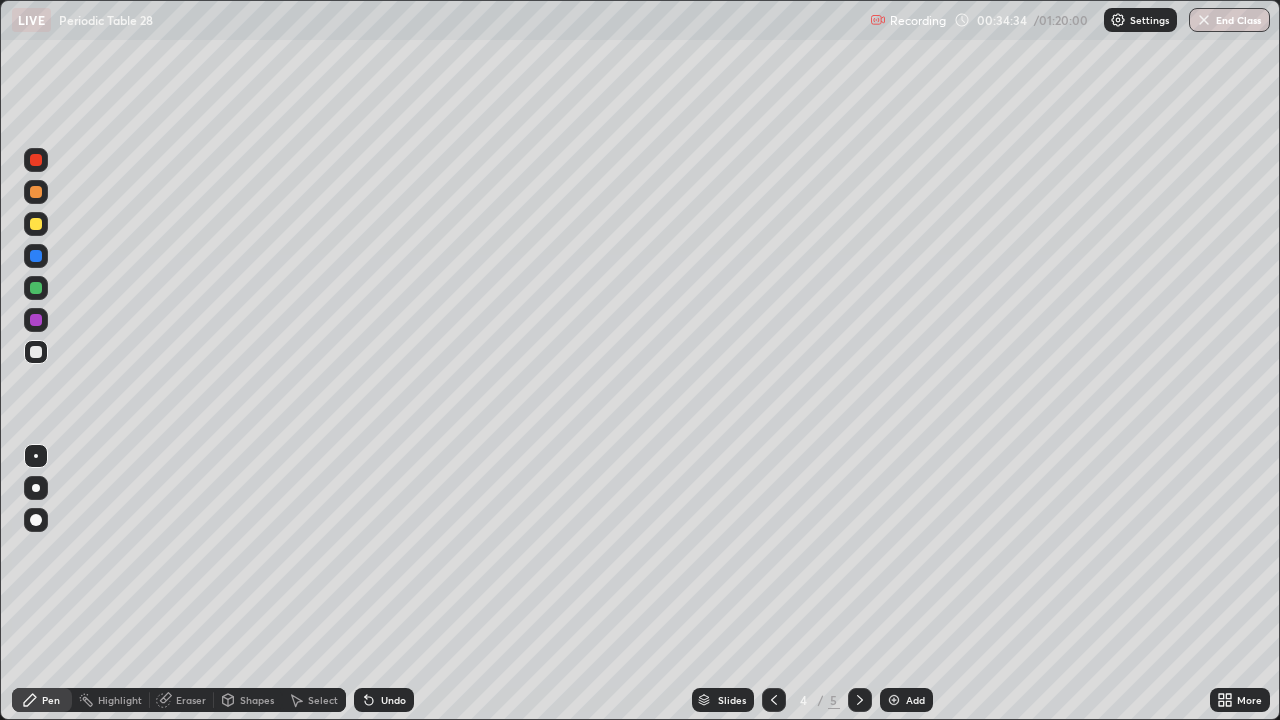 click at bounding box center (36, 192) 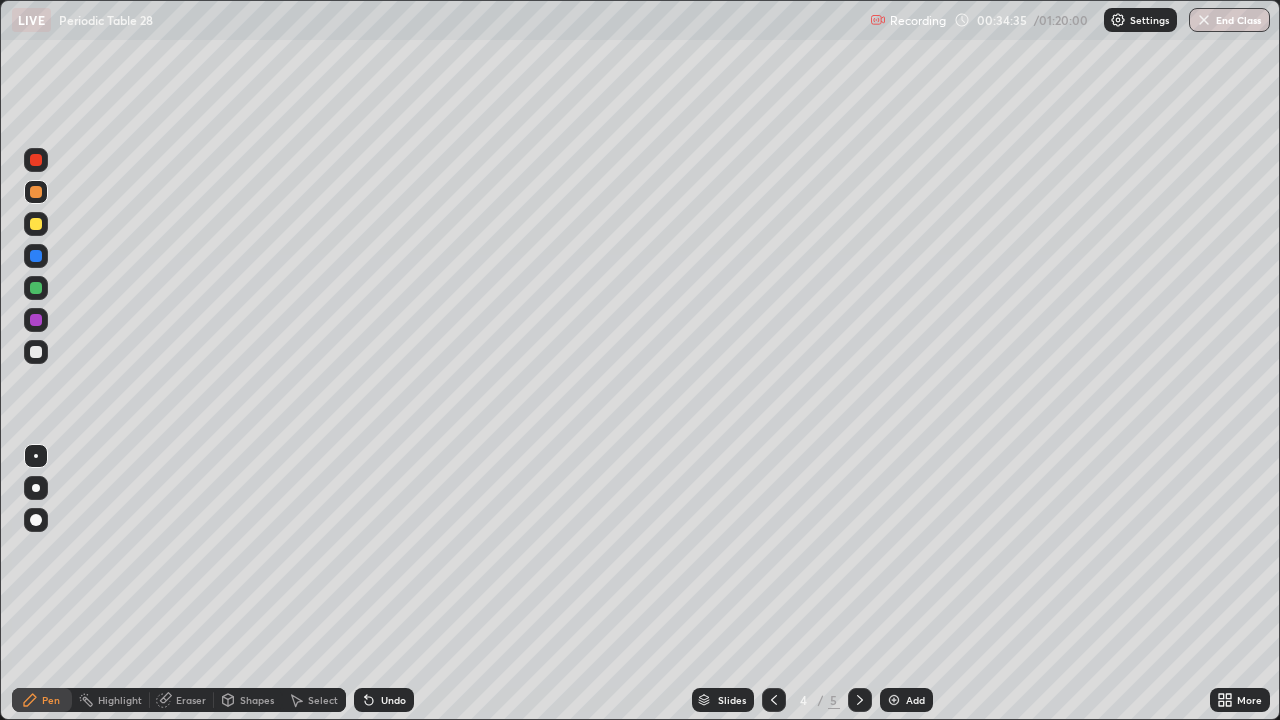 click at bounding box center [36, 192] 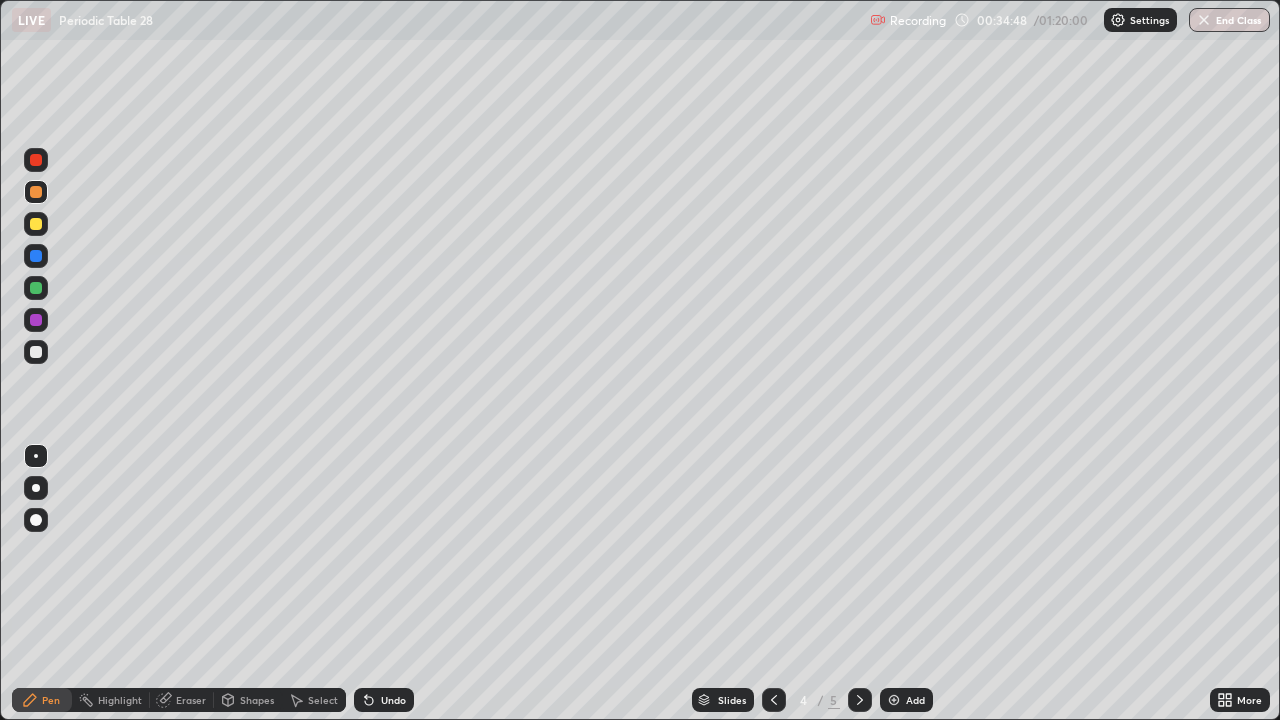 click at bounding box center (36, 224) 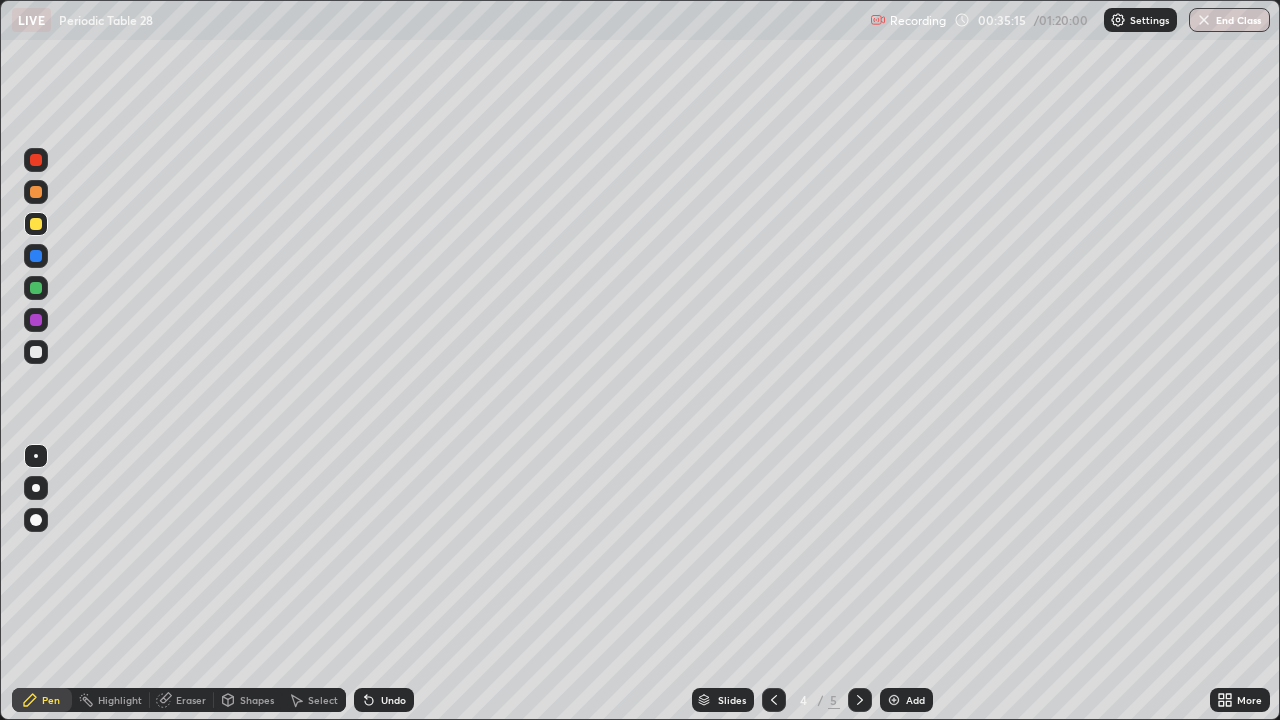 click on "Eraser" at bounding box center (191, 700) 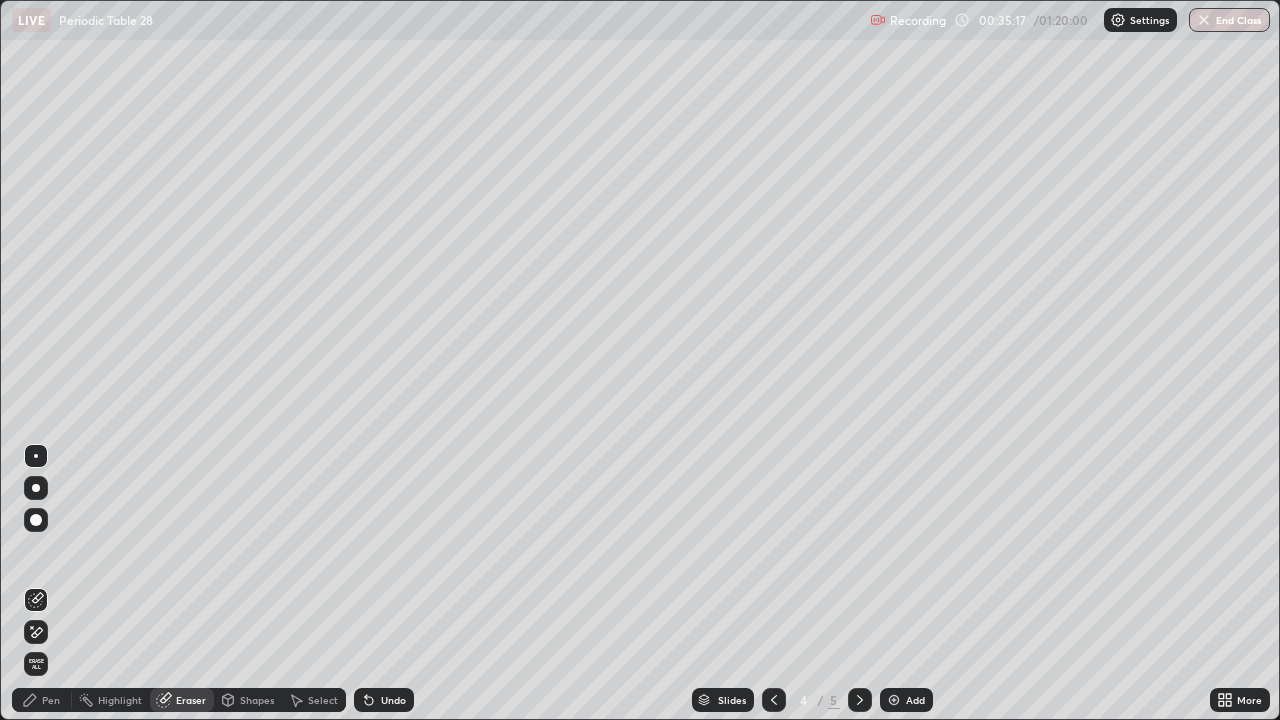 click on "Pen" at bounding box center (51, 700) 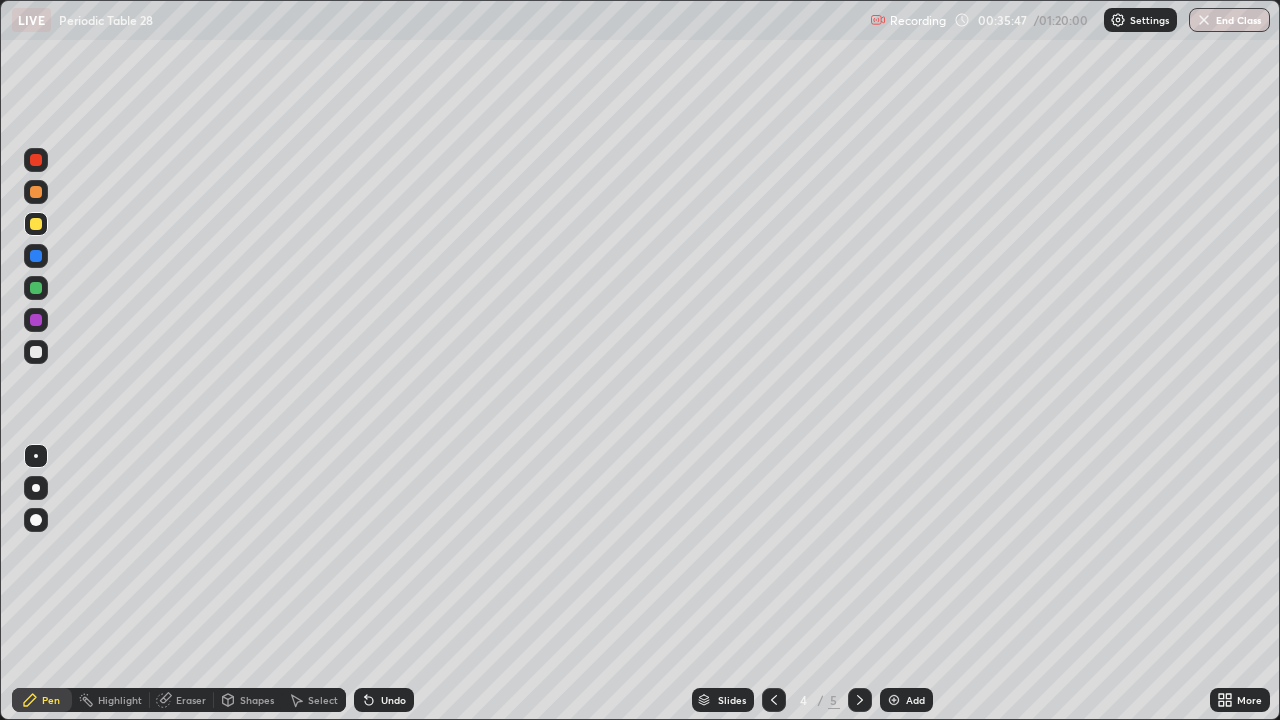 click at bounding box center [36, 288] 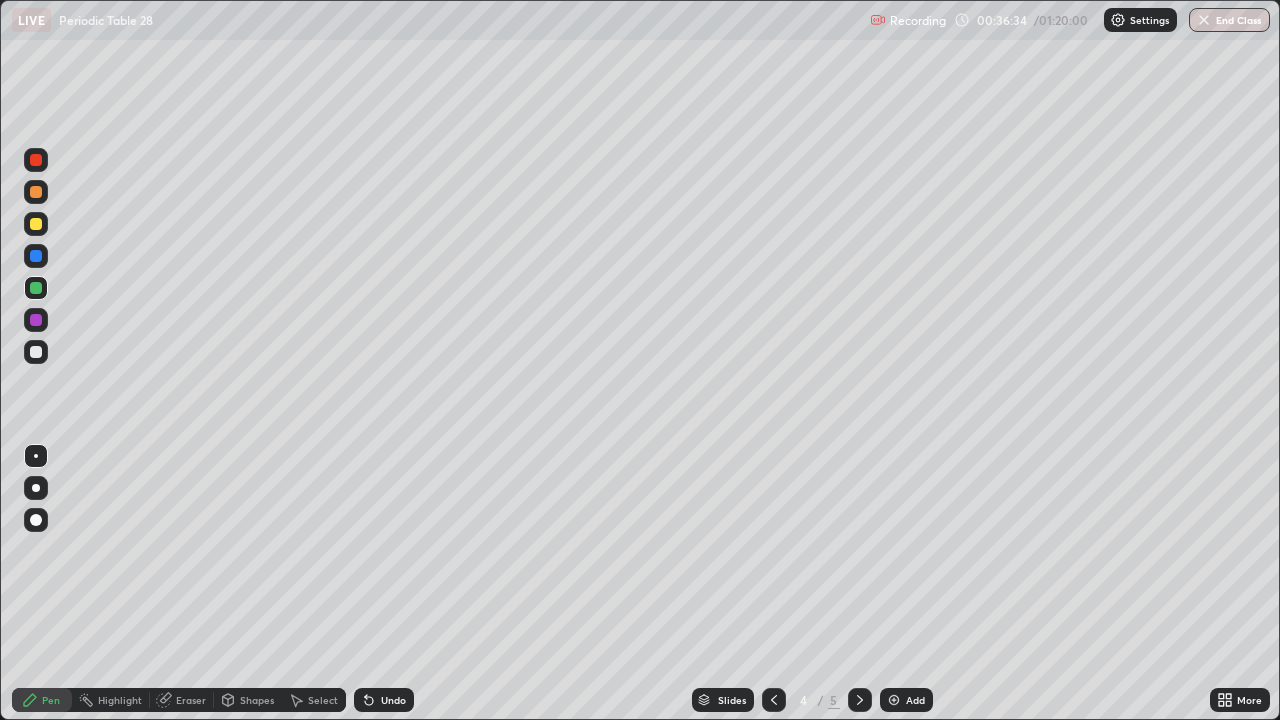 click at bounding box center [36, 352] 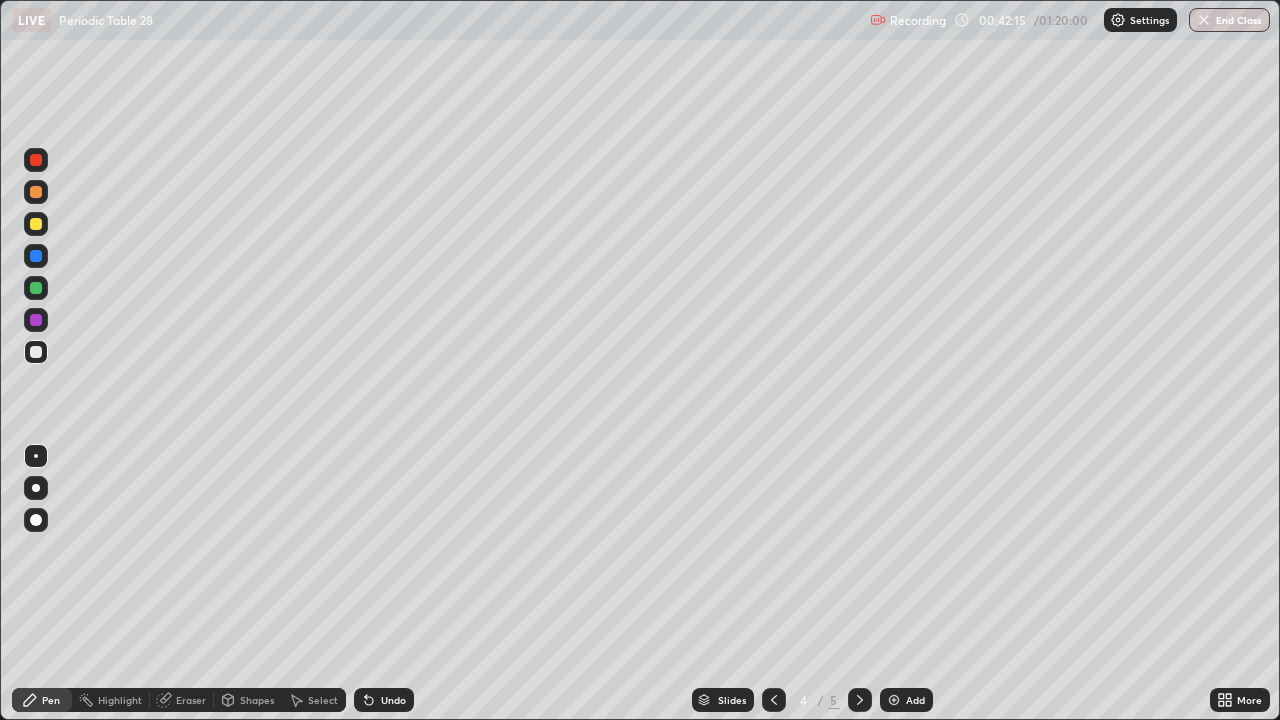 click at bounding box center (36, 192) 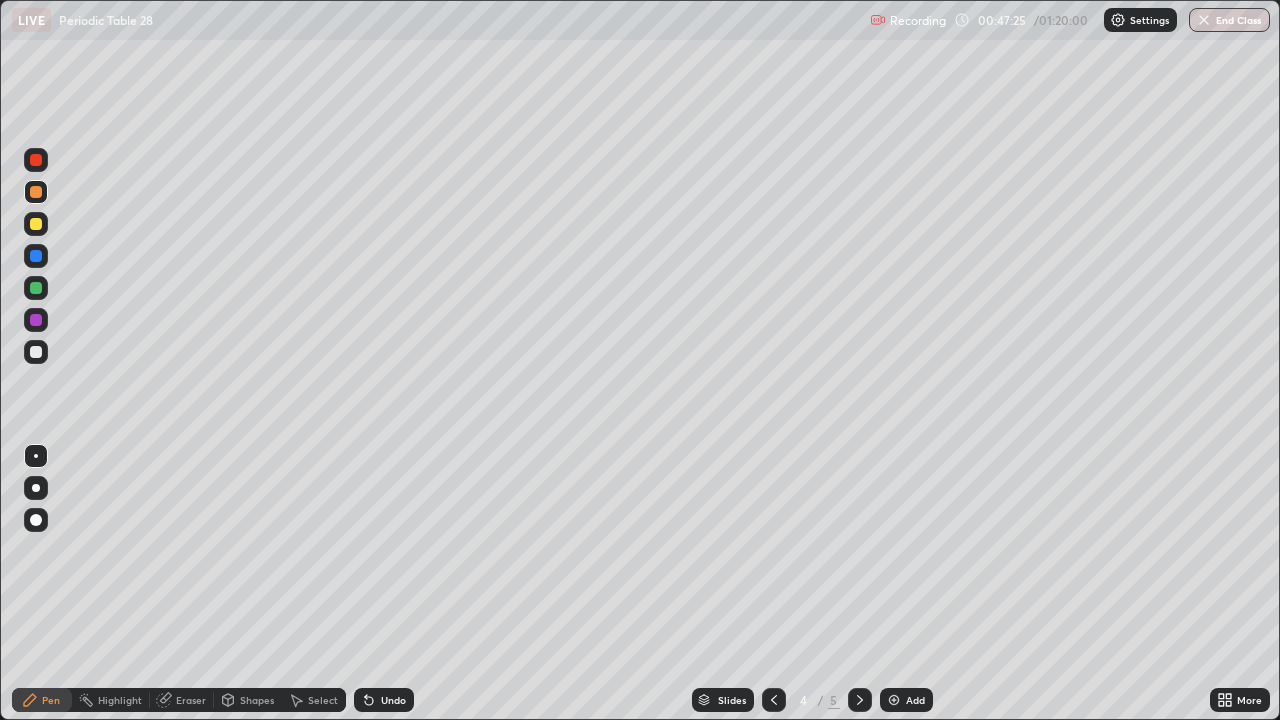 click at bounding box center [894, 700] 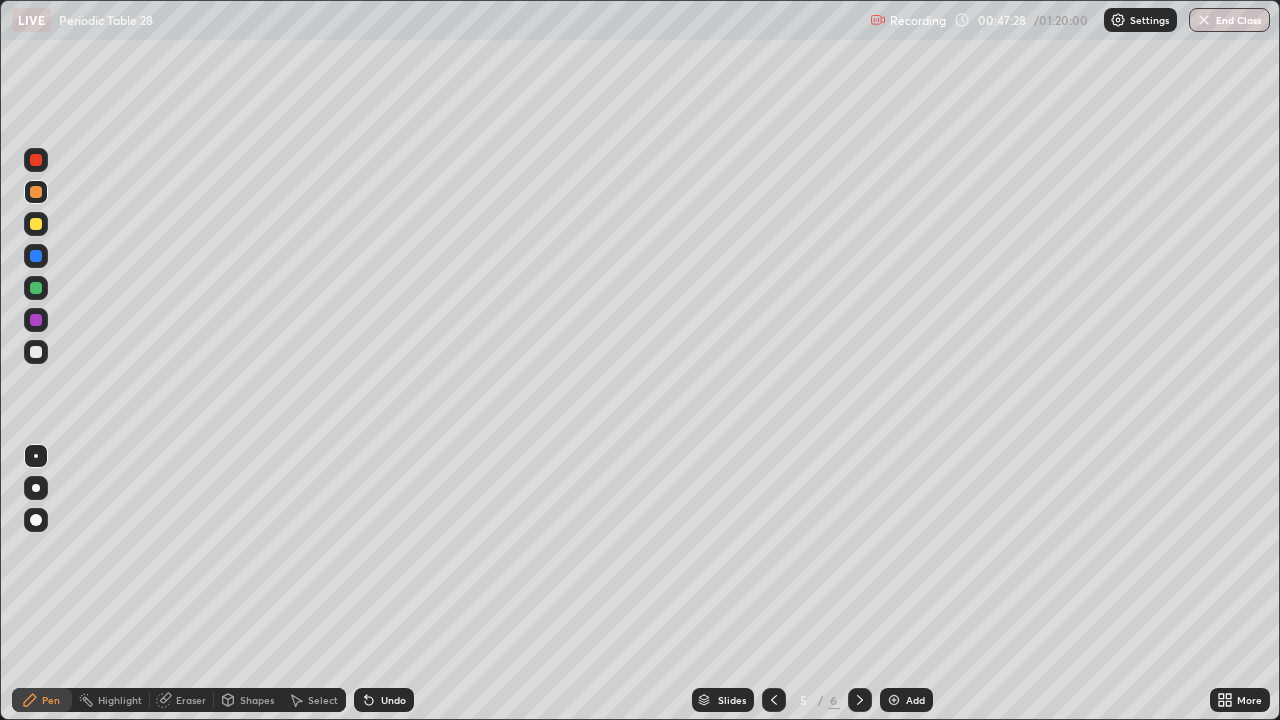 click at bounding box center (36, 224) 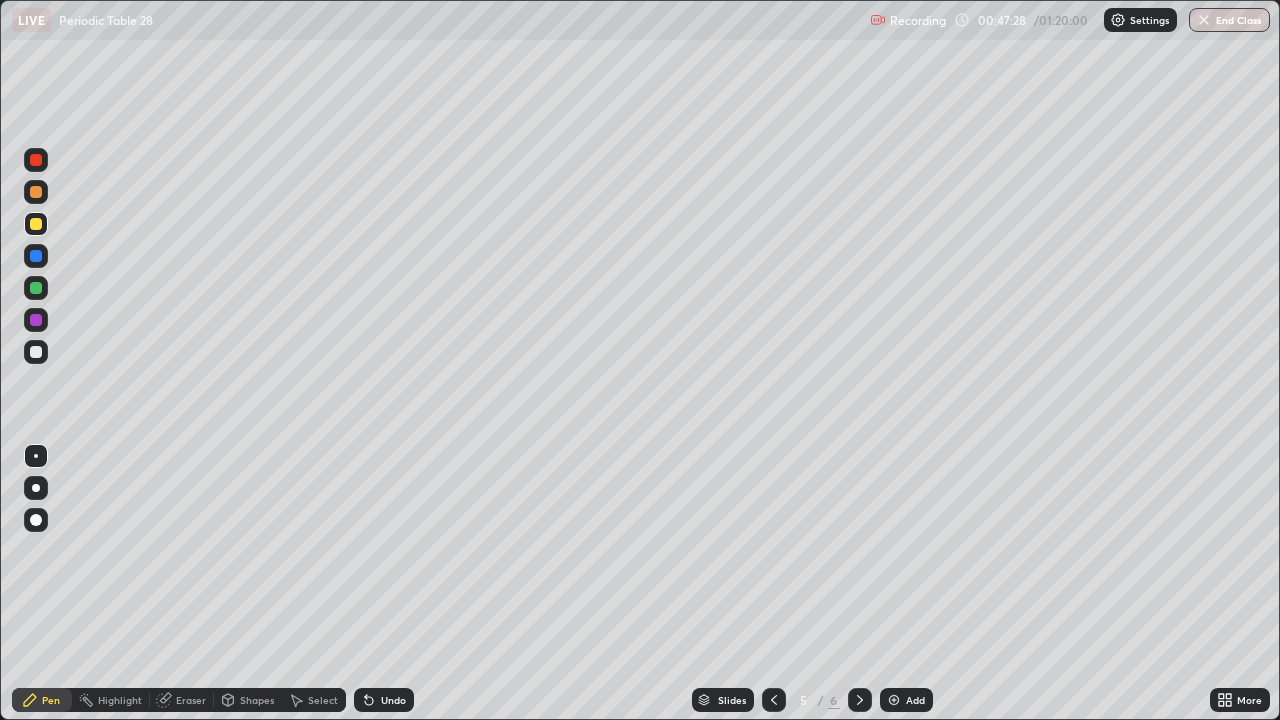 click at bounding box center [36, 224] 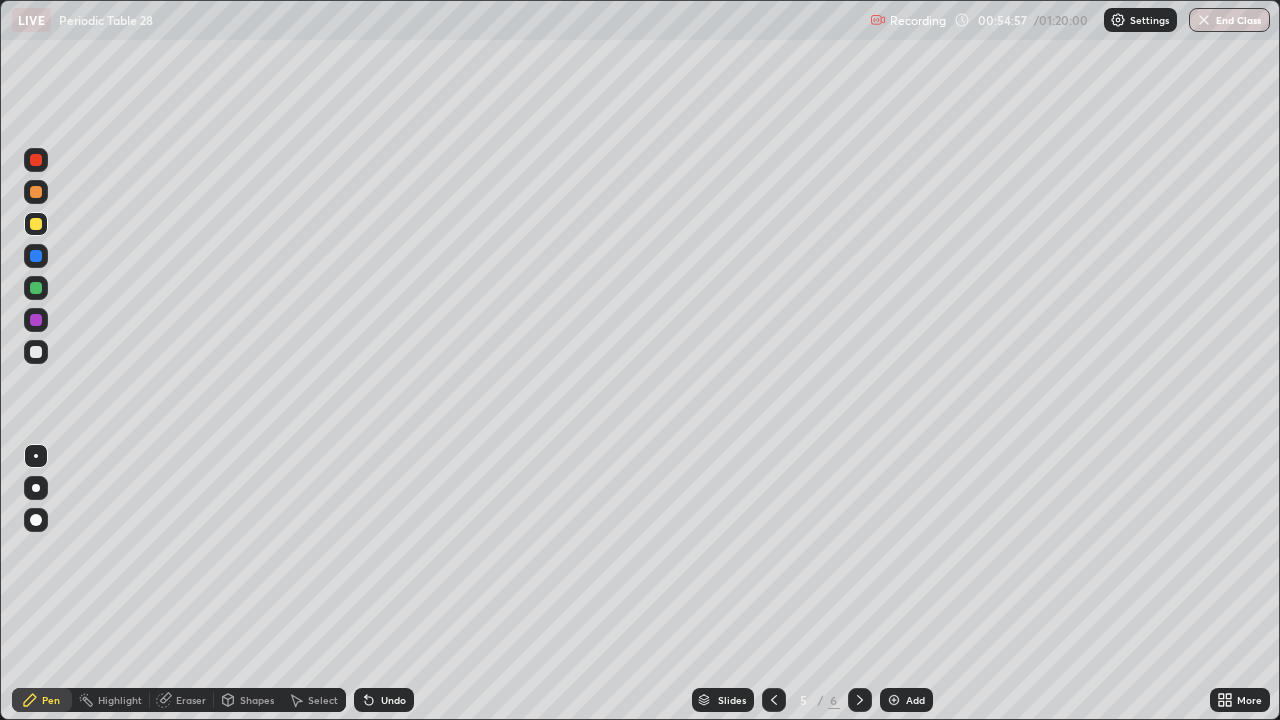 click at bounding box center [894, 700] 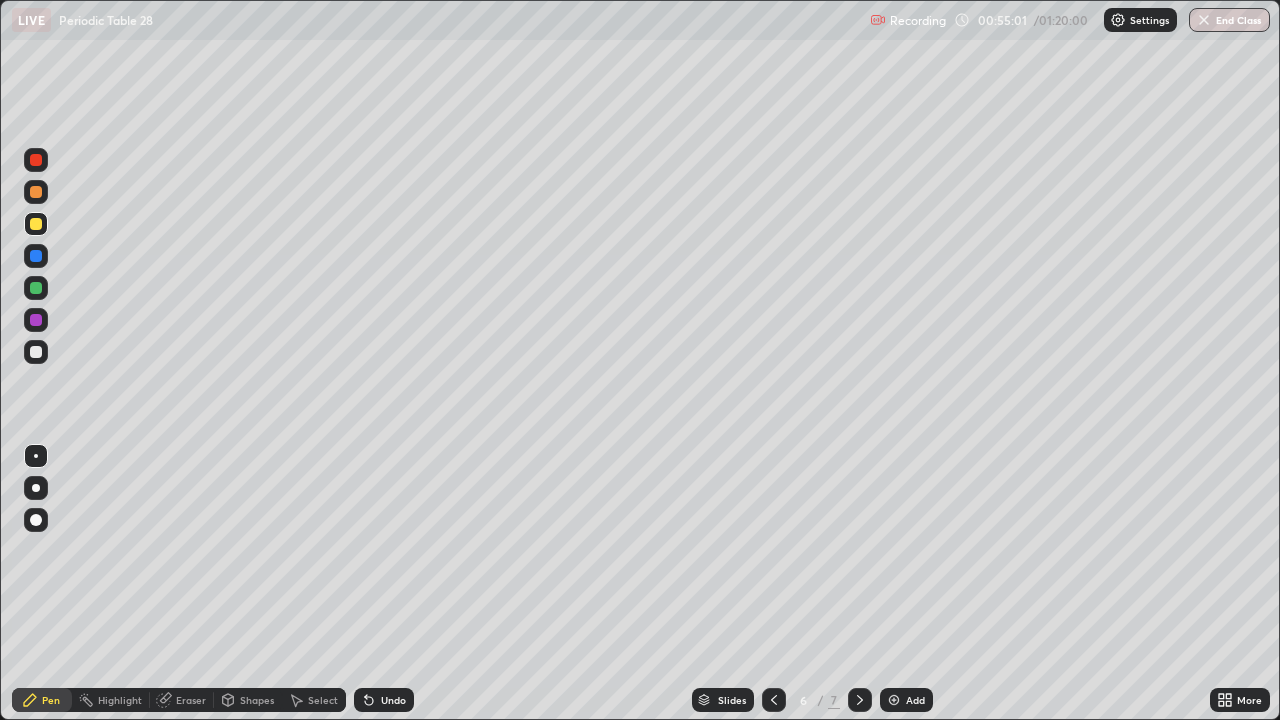 click at bounding box center (36, 192) 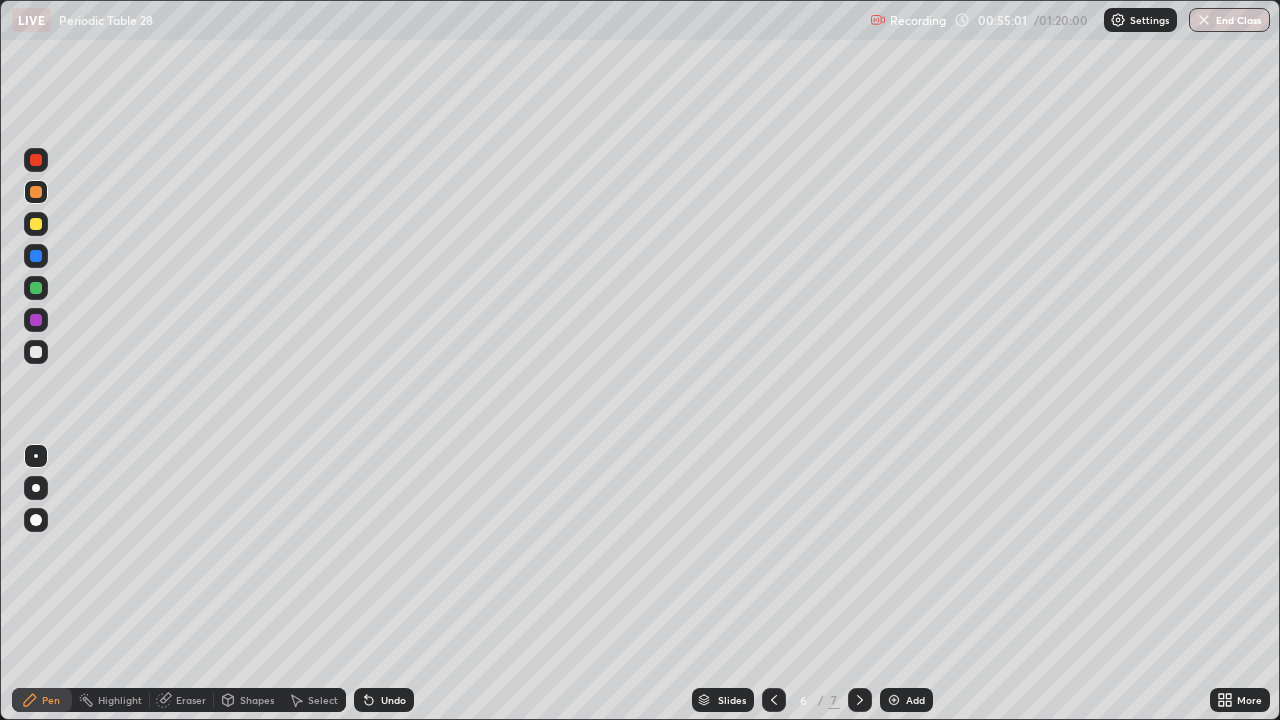 click at bounding box center [36, 192] 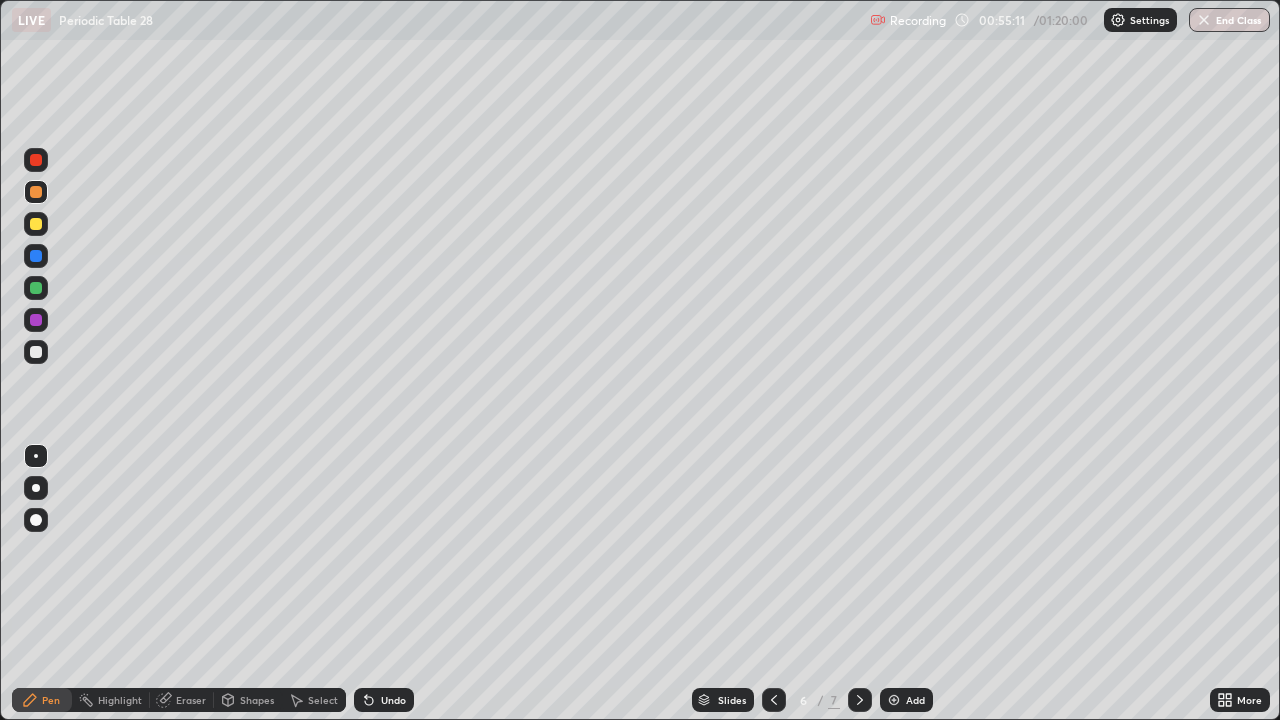 click at bounding box center [36, 224] 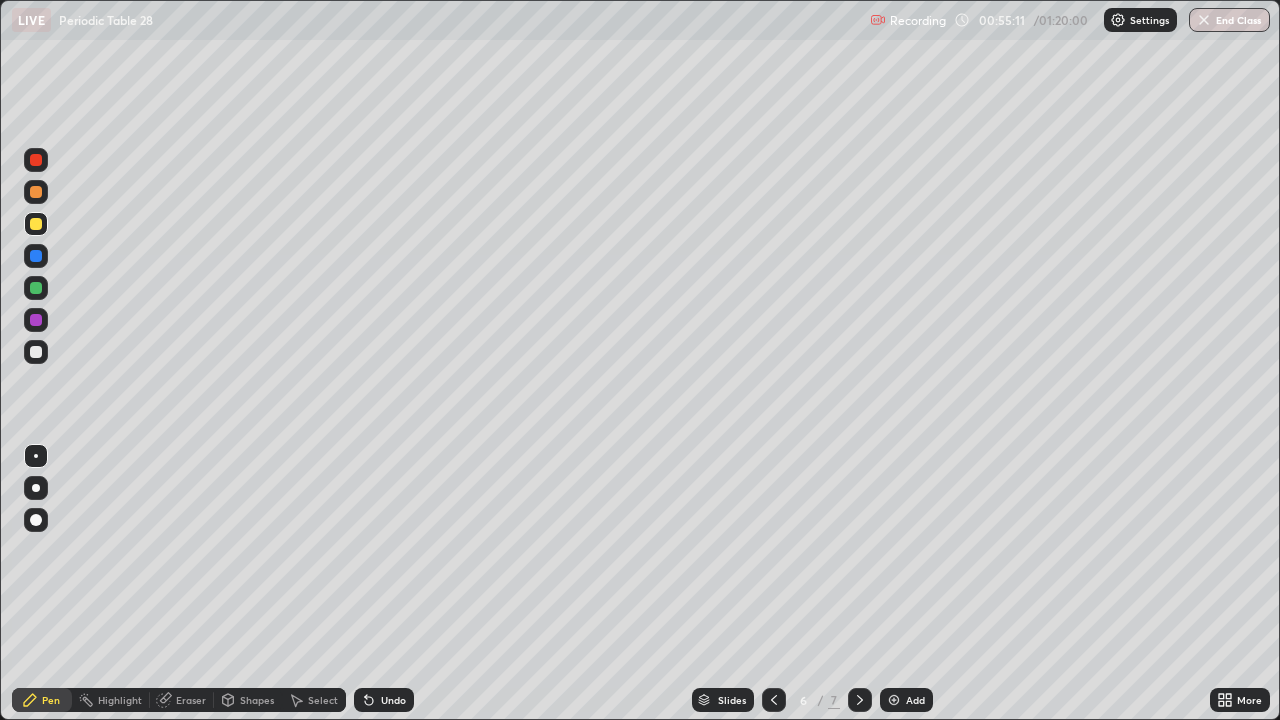 click at bounding box center (36, 224) 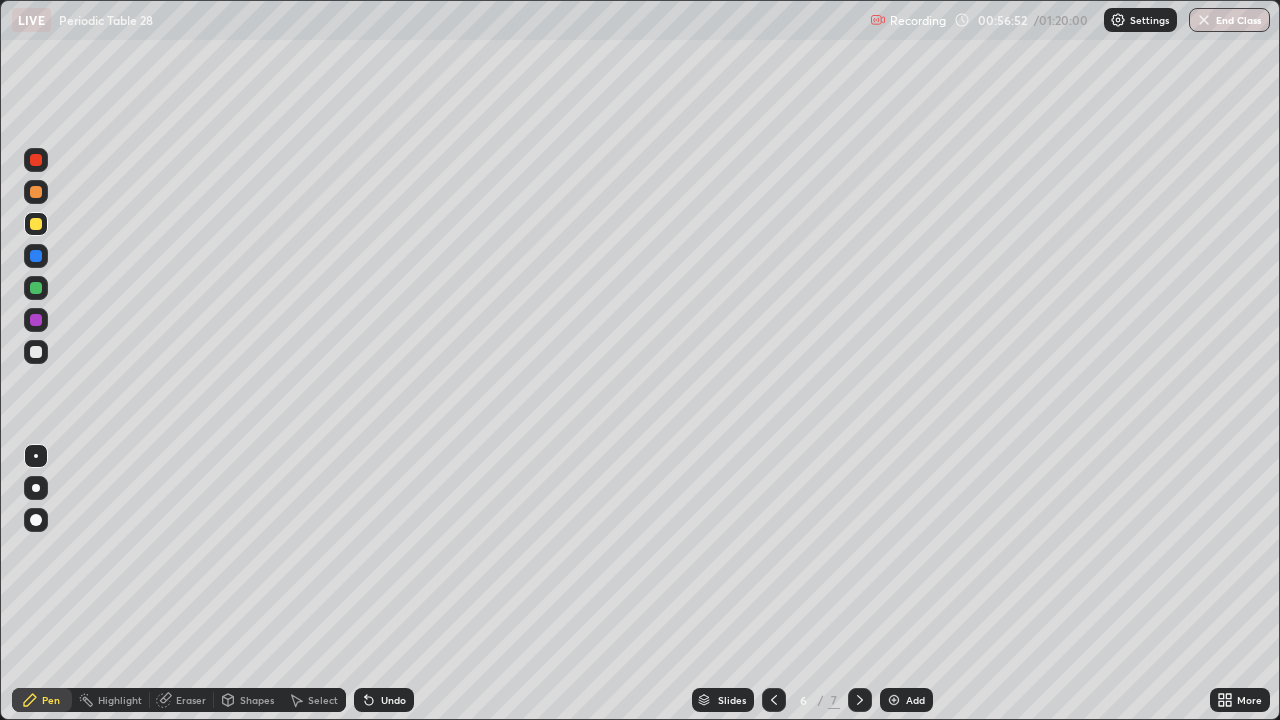 click at bounding box center (894, 700) 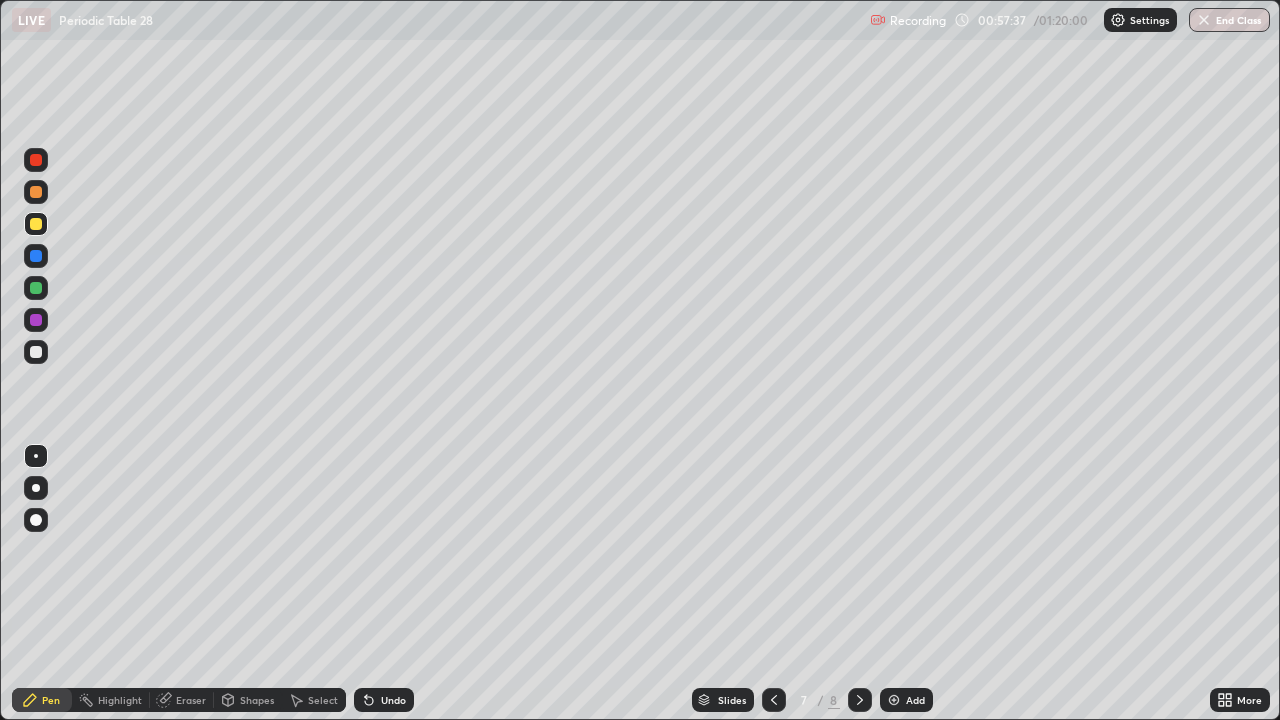click on "Eraser" at bounding box center (191, 700) 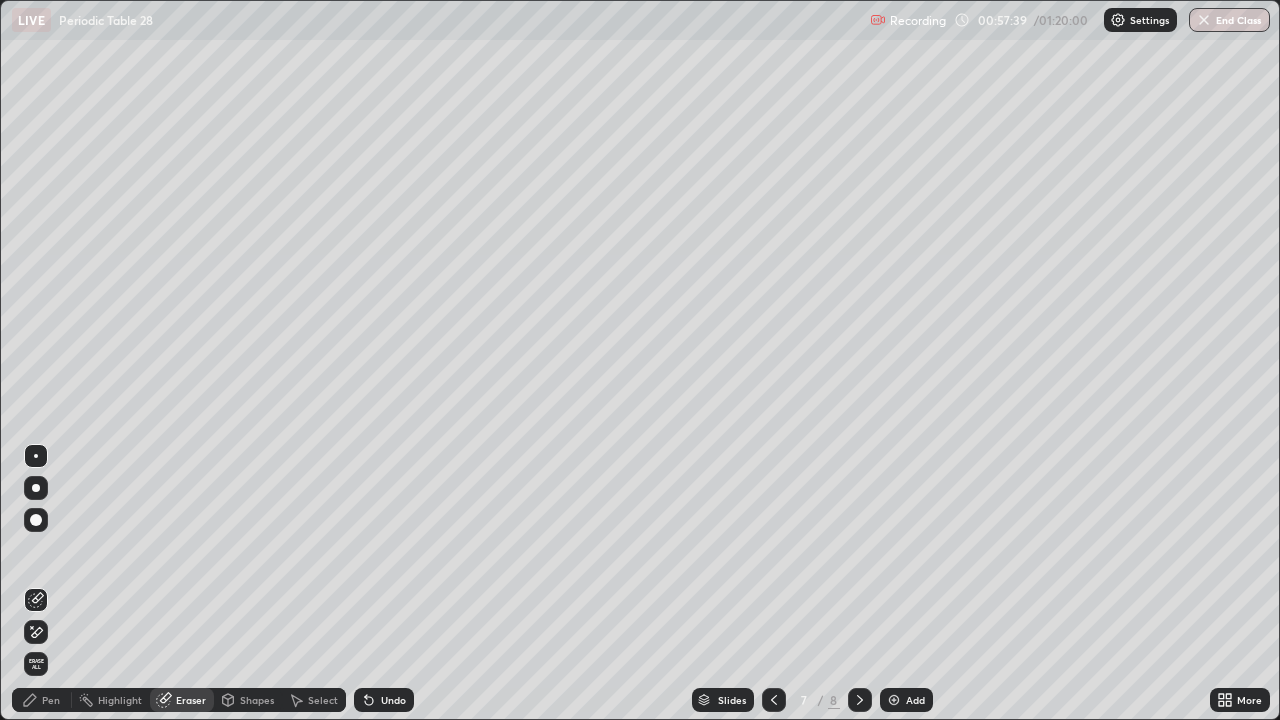 click on "Pen" at bounding box center [51, 700] 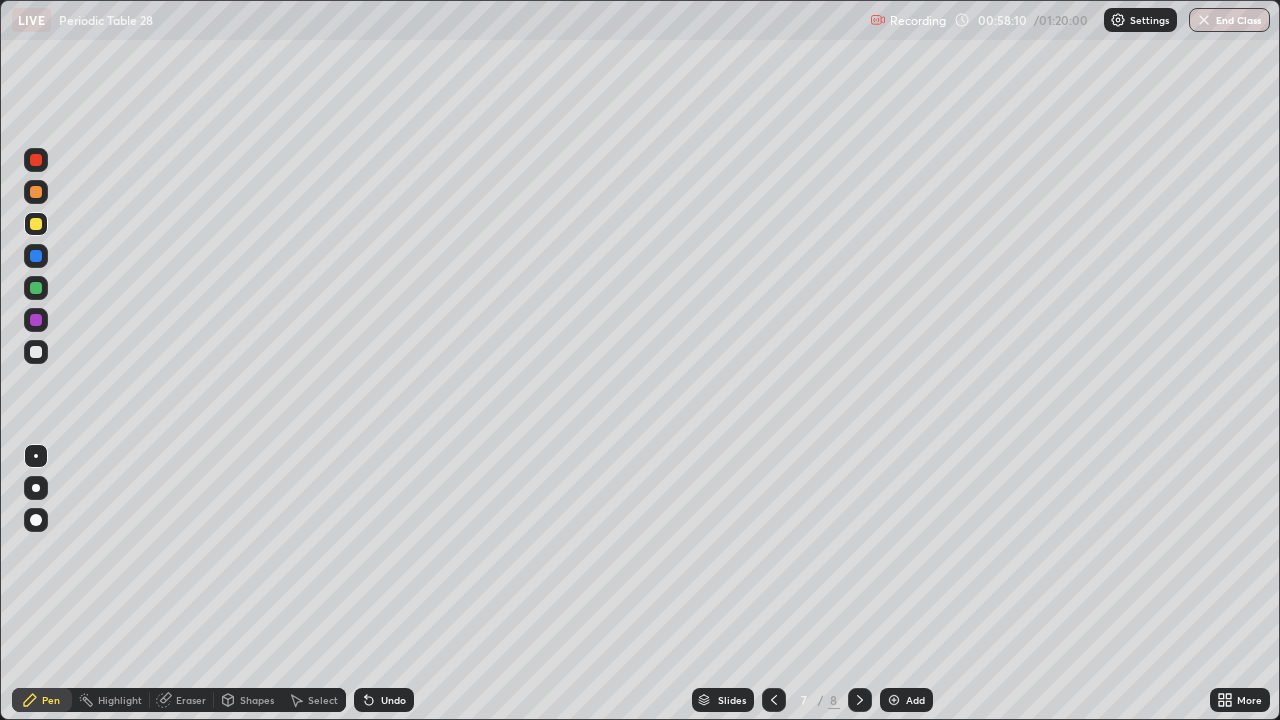 click 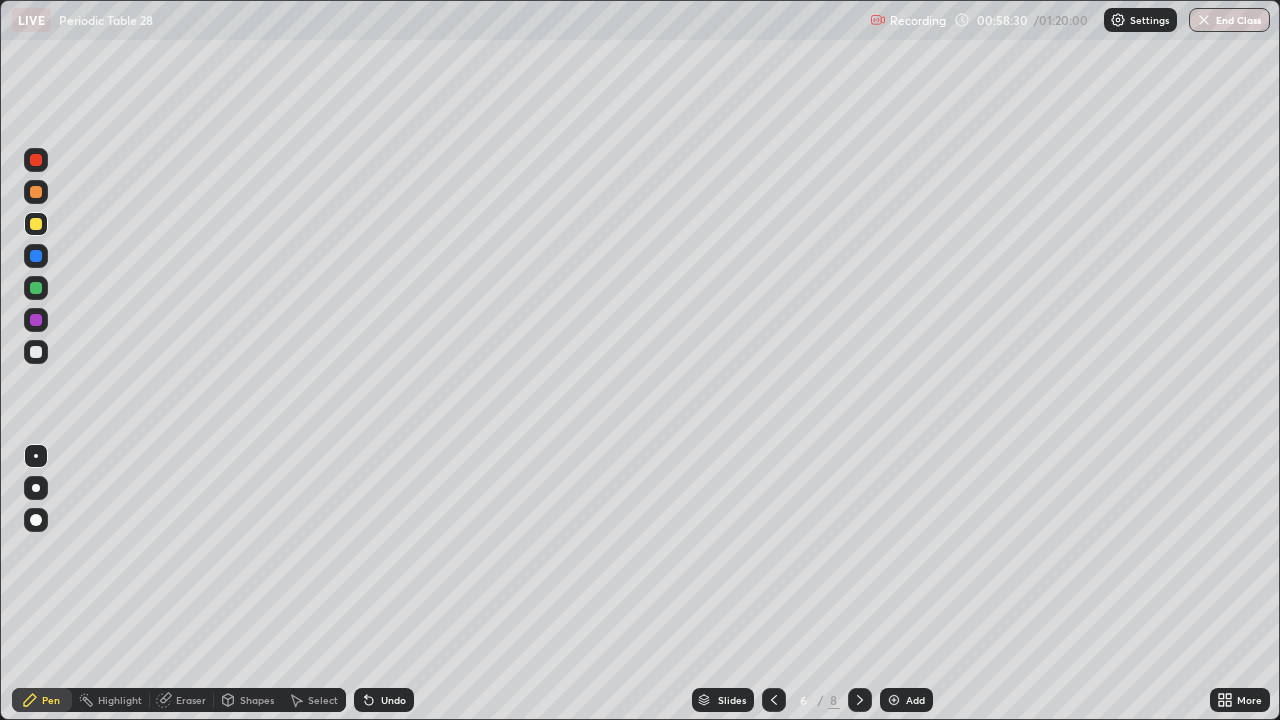 click at bounding box center [36, 288] 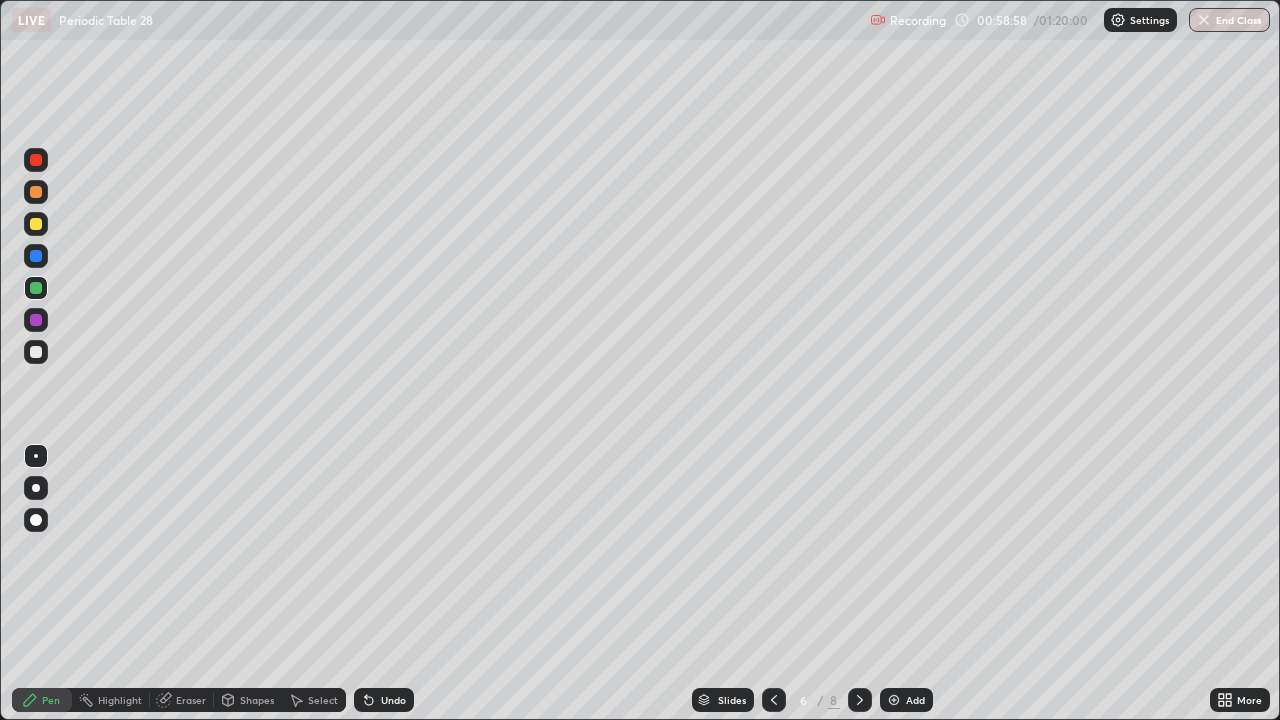 click on "Eraser" at bounding box center (191, 700) 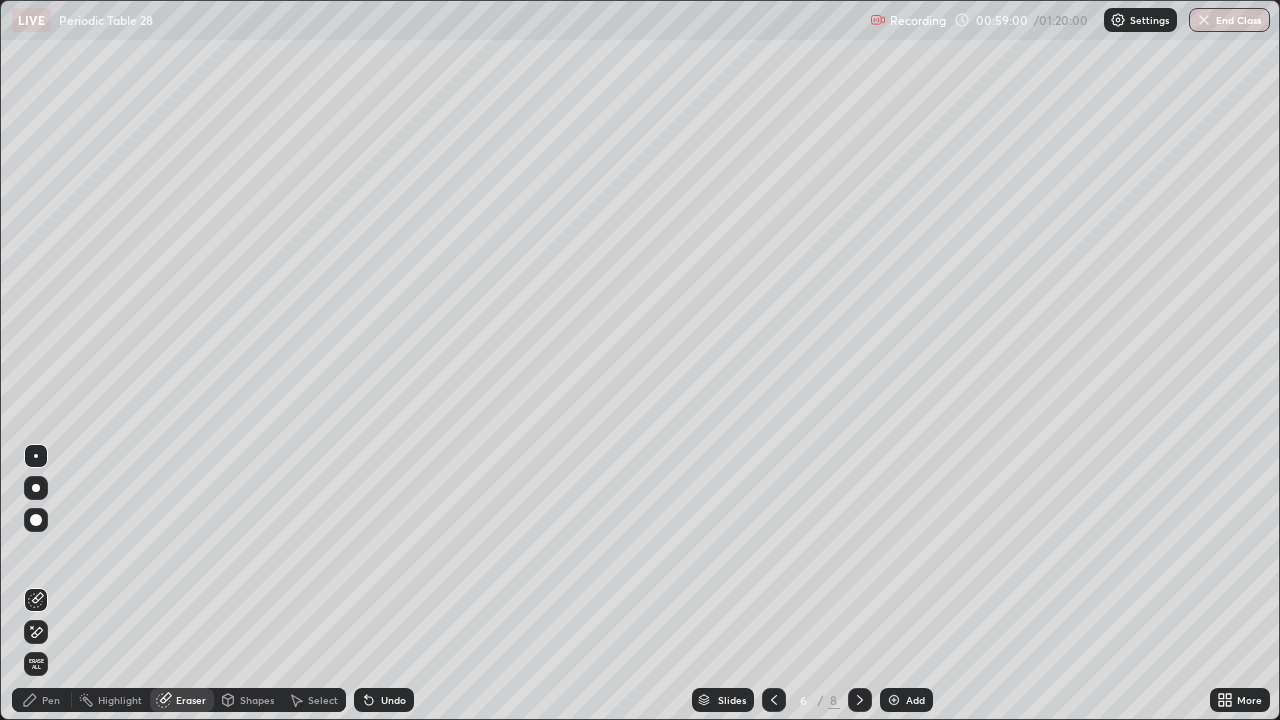 click on "Pen" at bounding box center (51, 700) 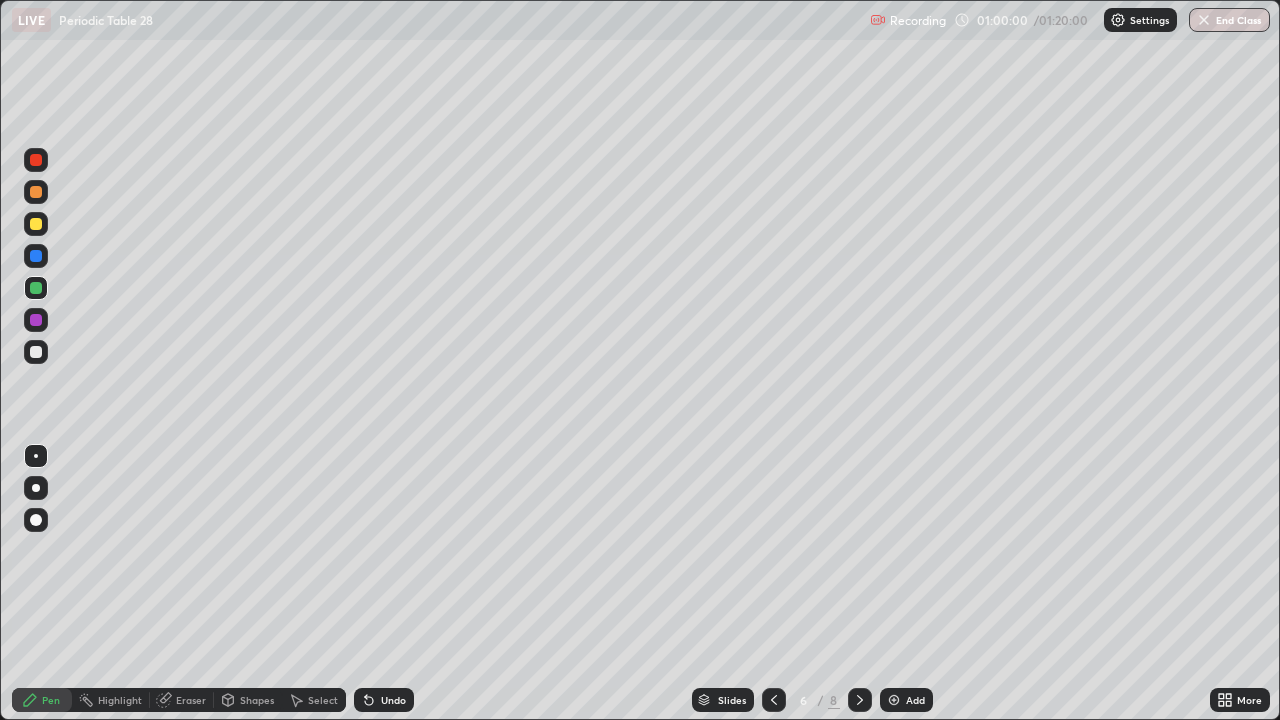 click on "Eraser" at bounding box center [191, 700] 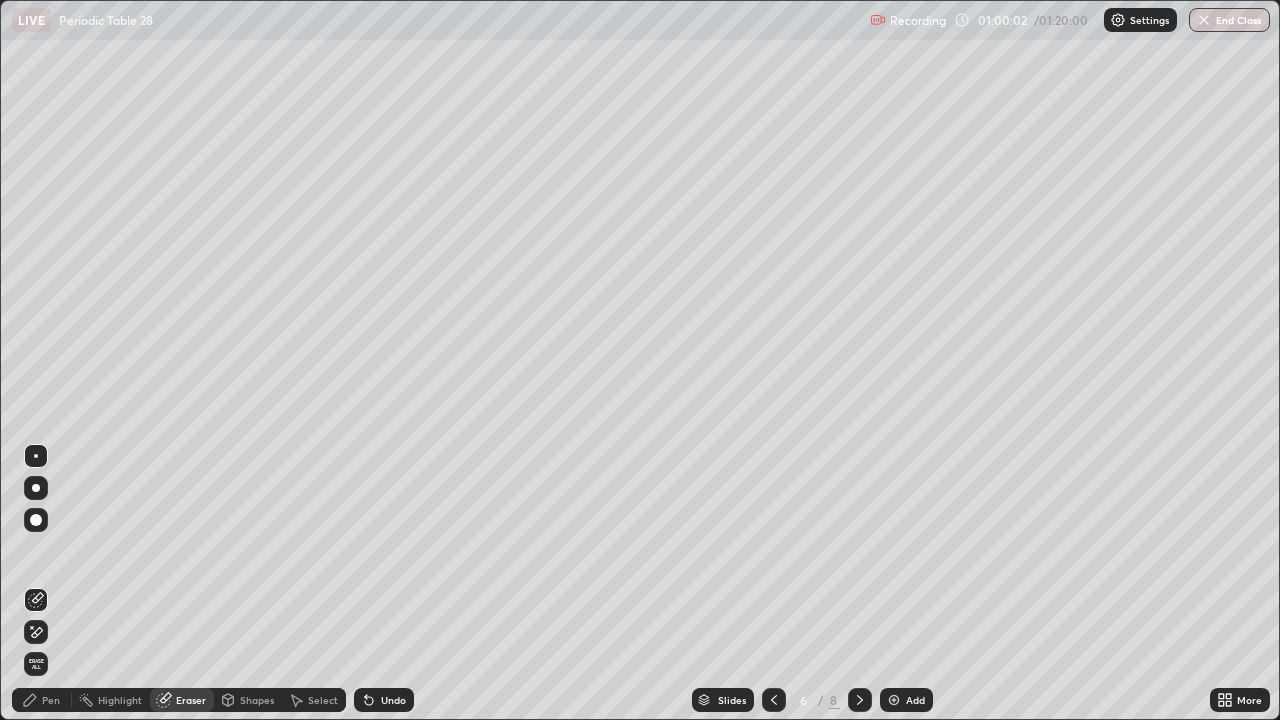 click on "Pen" at bounding box center (51, 700) 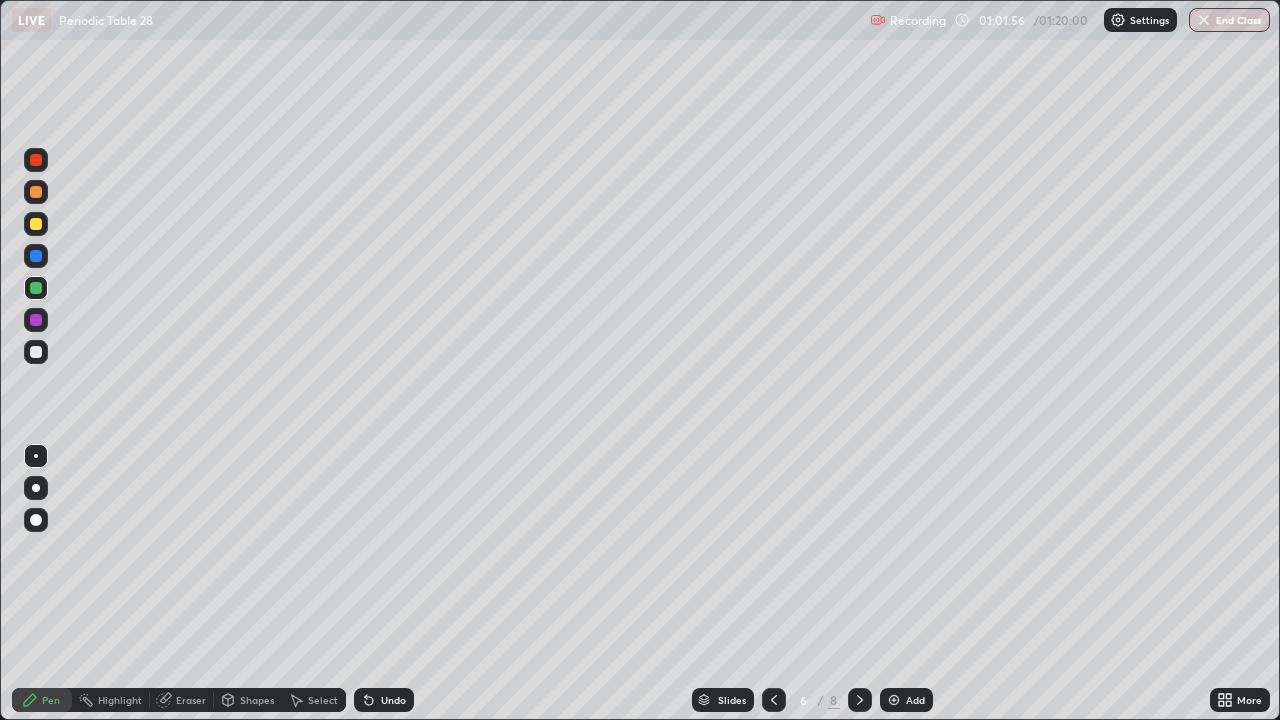 click at bounding box center [36, 352] 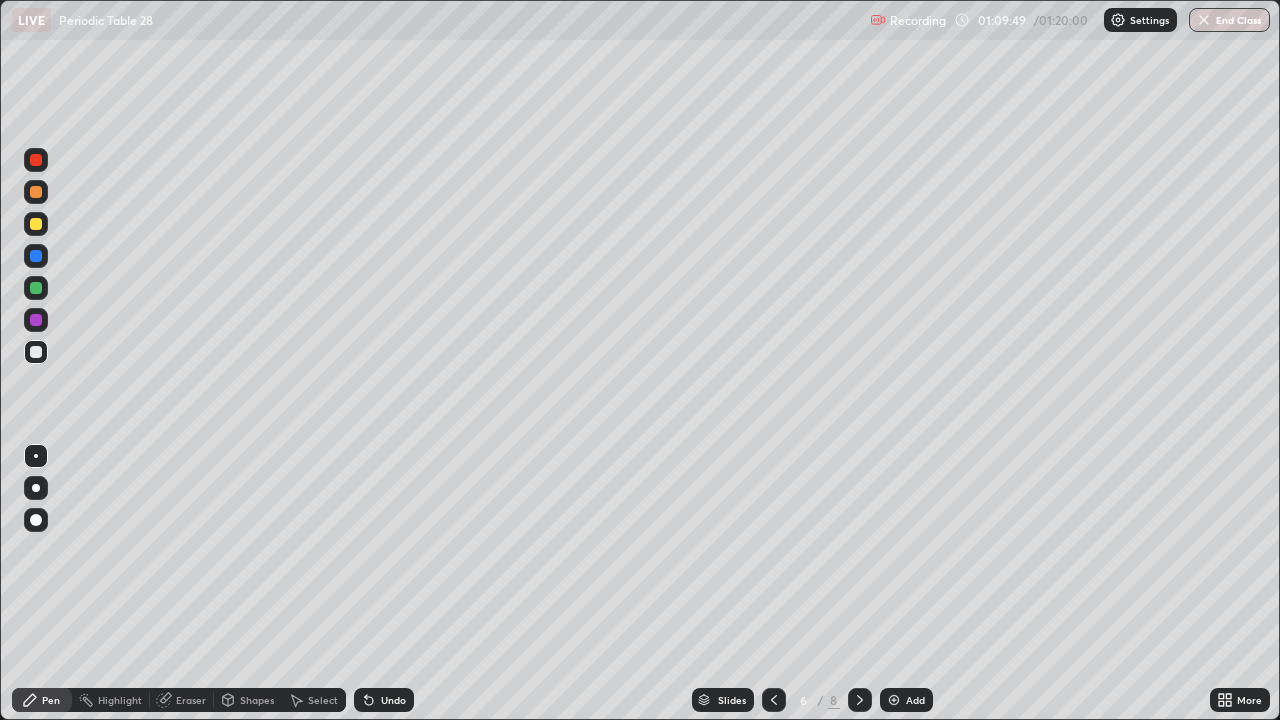 click 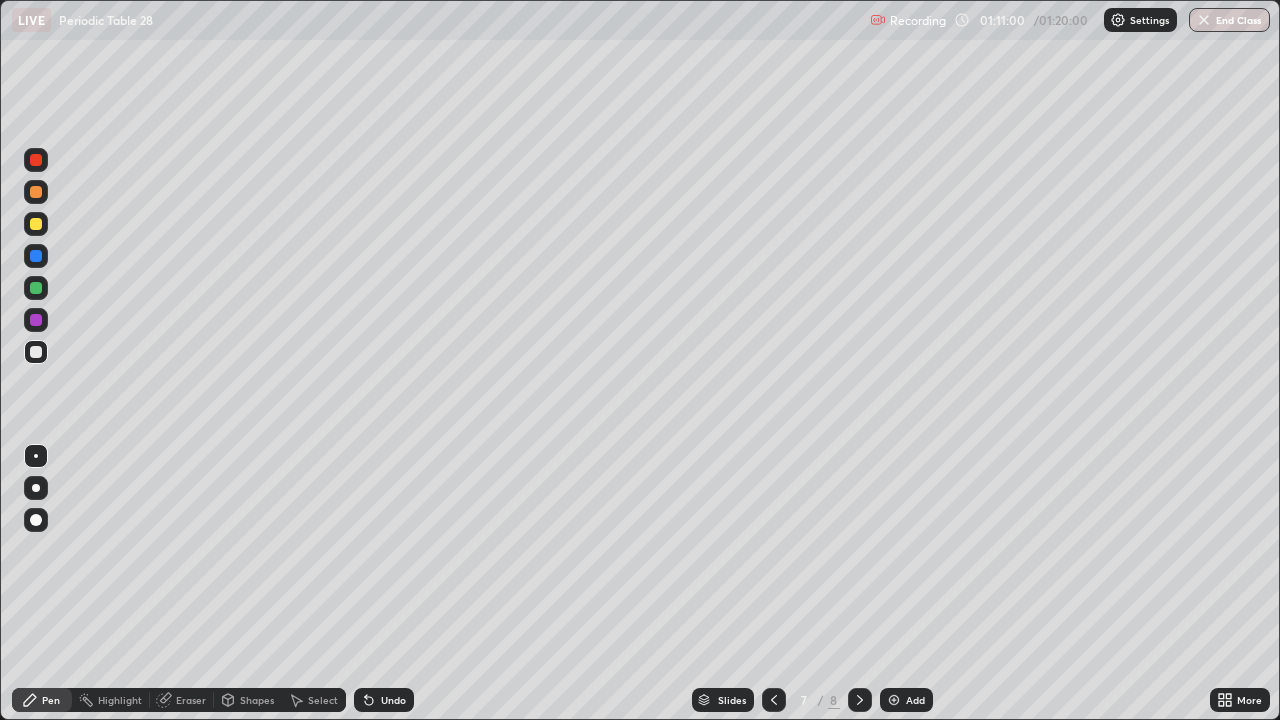 click on "Eraser" at bounding box center (191, 700) 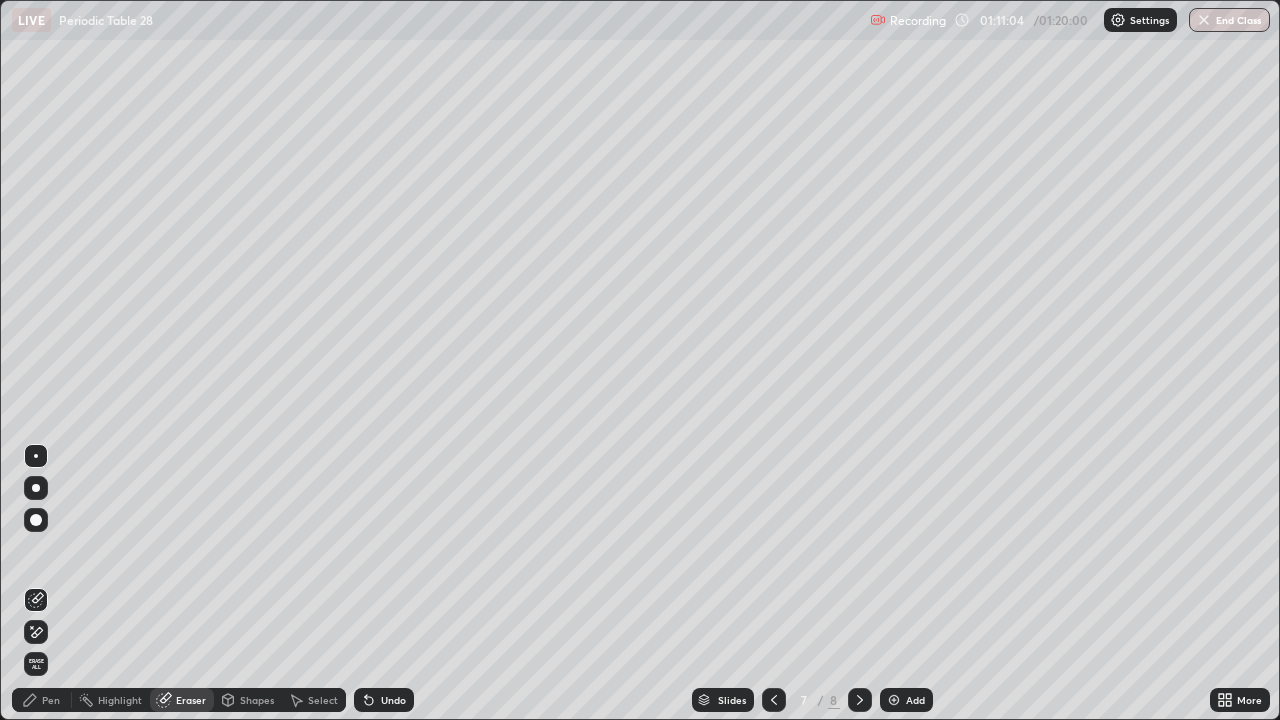 click on "Pen" at bounding box center [51, 700] 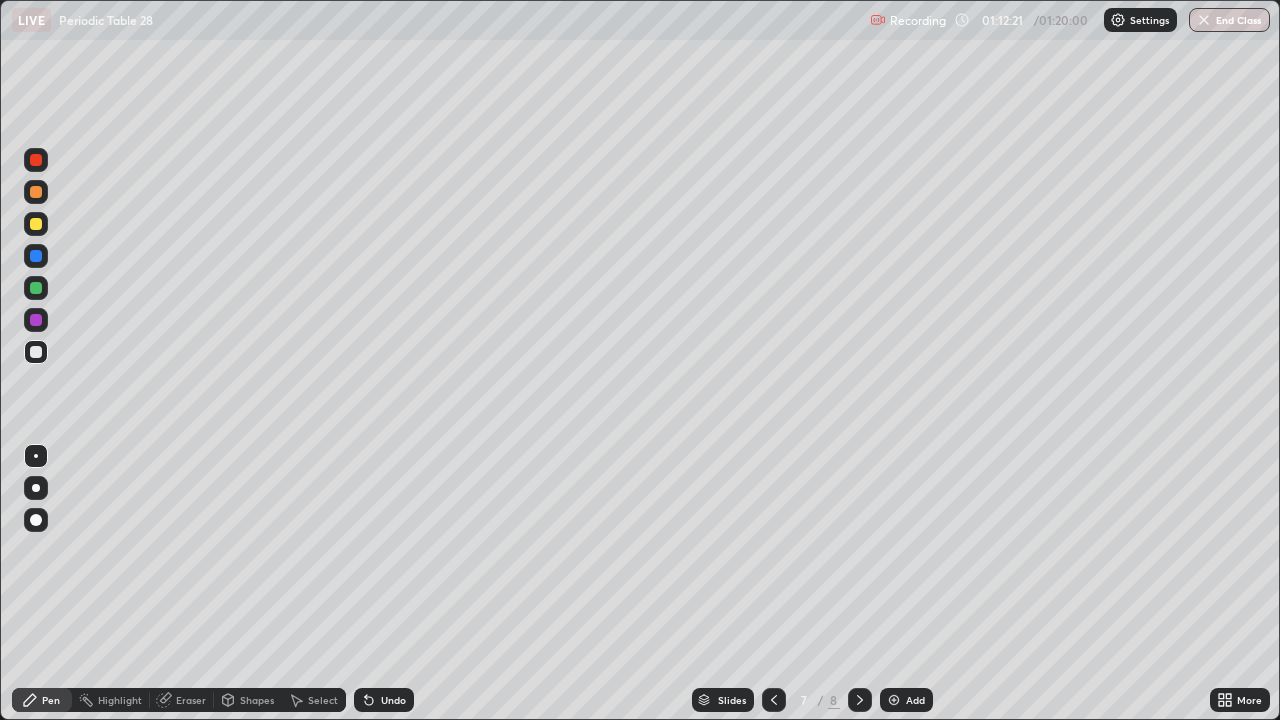 click at bounding box center (36, 288) 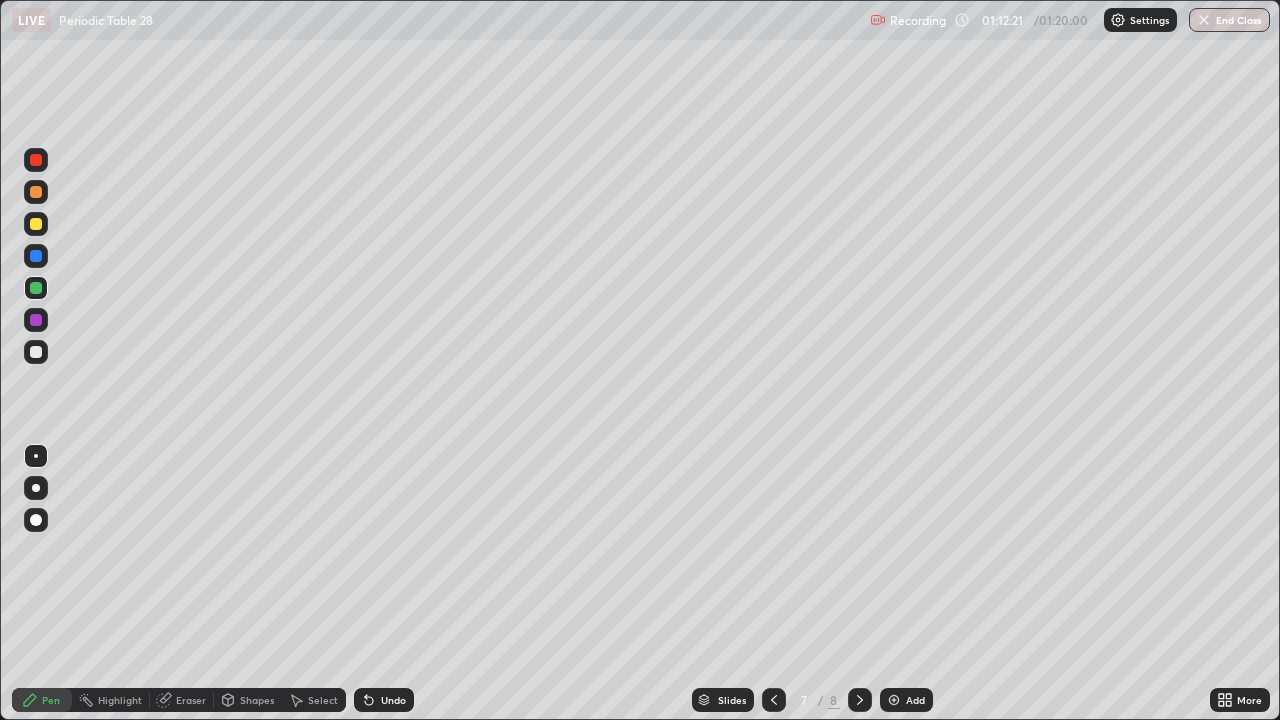 click at bounding box center [36, 288] 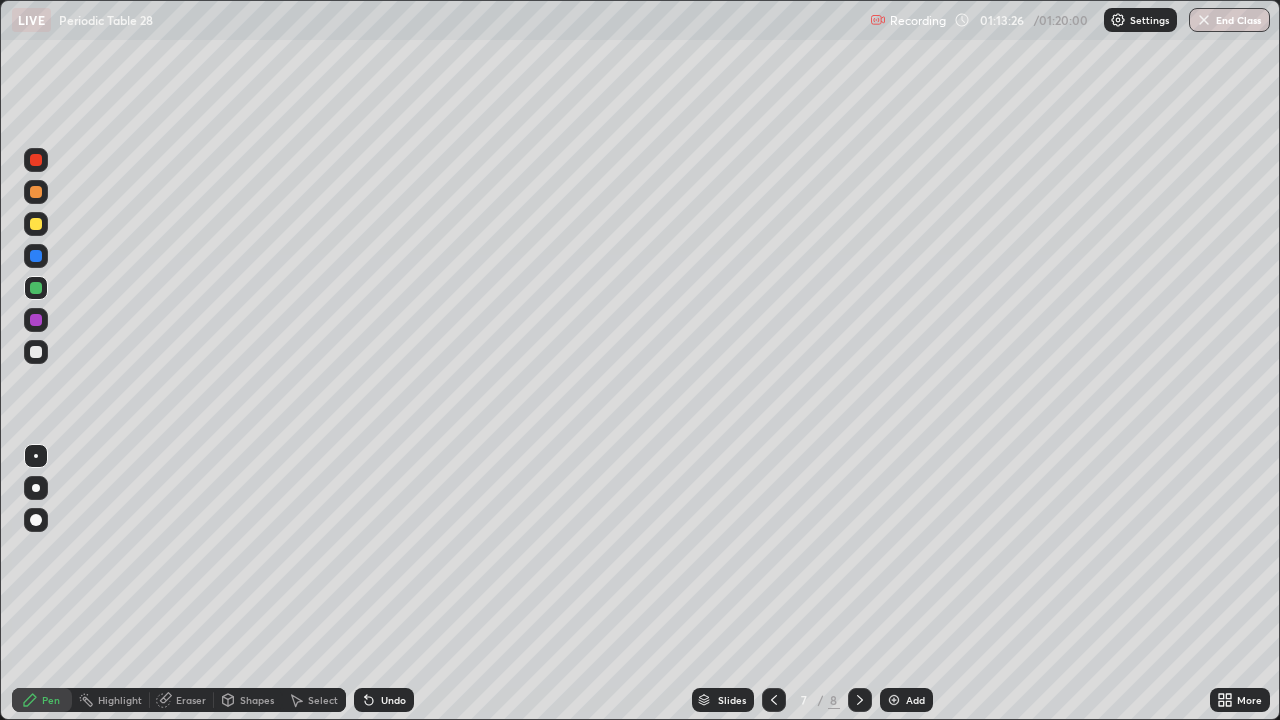 click at bounding box center [36, 352] 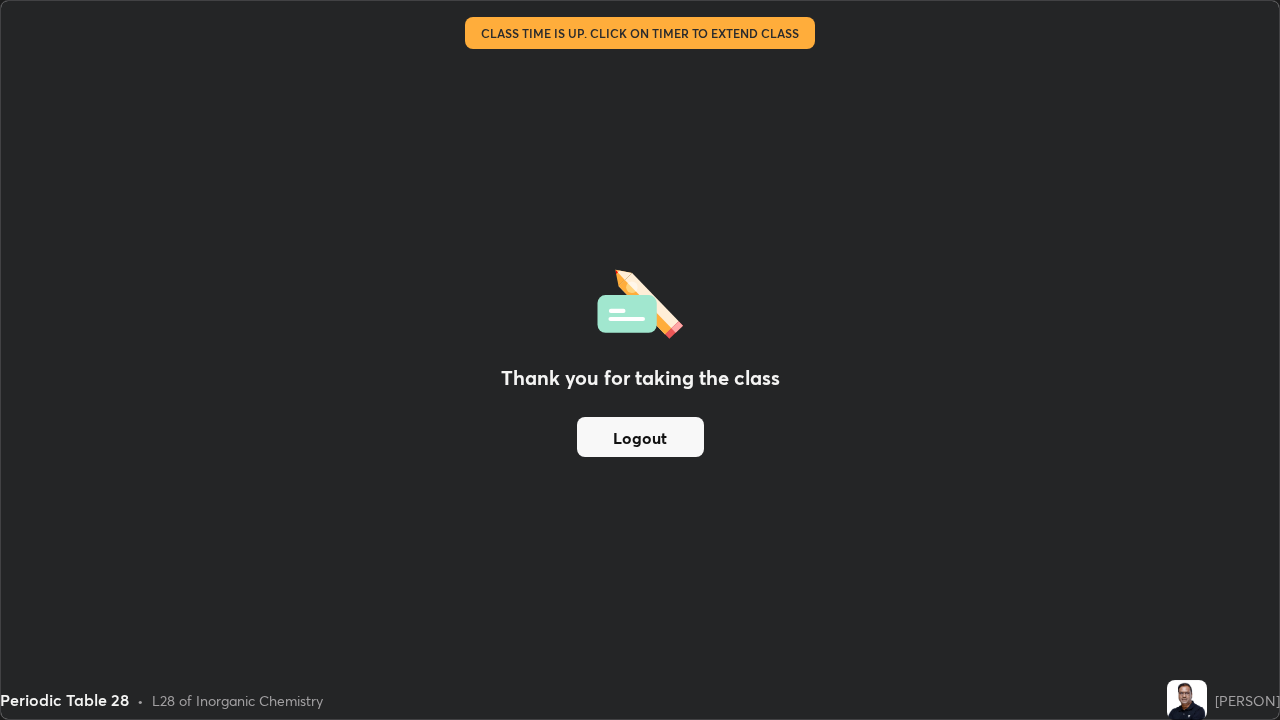 click on "Logout" at bounding box center [640, 437] 